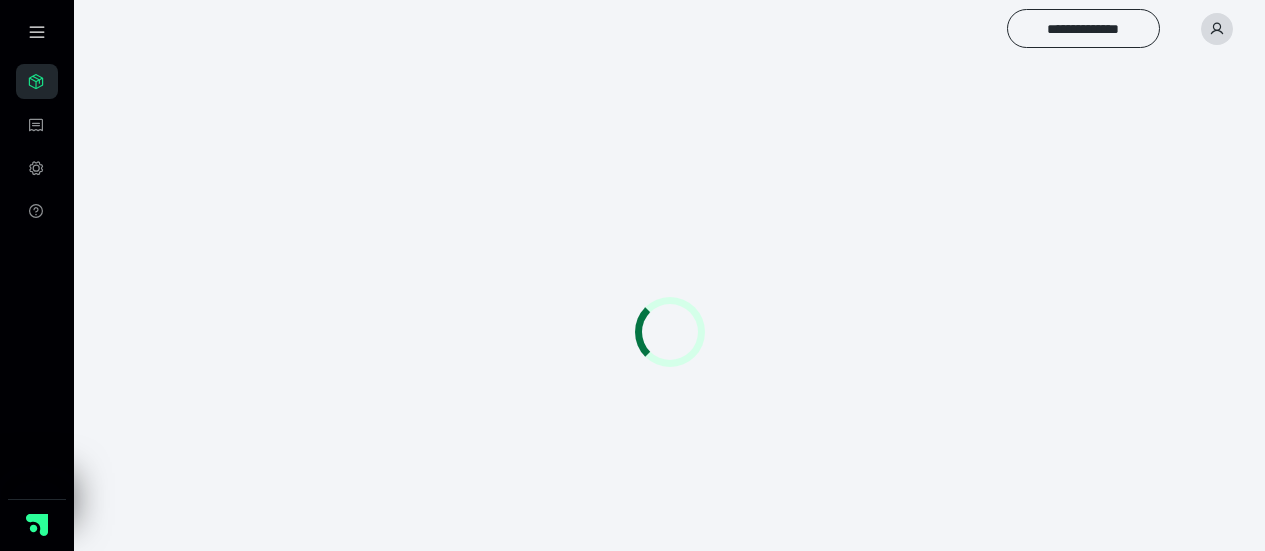 scroll, scrollTop: 0, scrollLeft: 0, axis: both 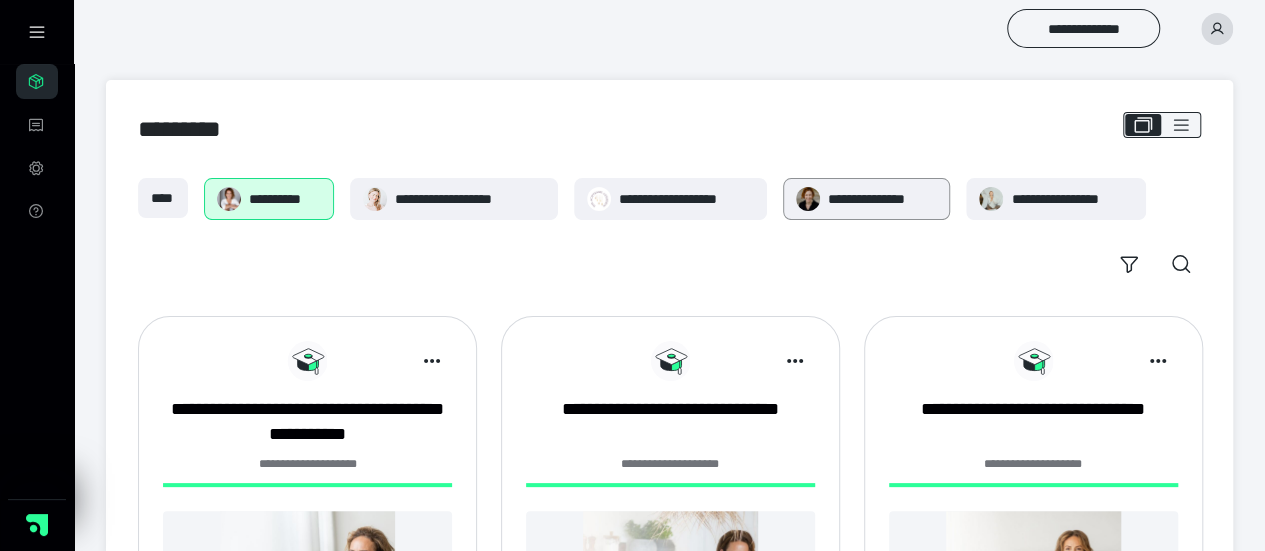 click on "**********" at bounding box center [883, 199] 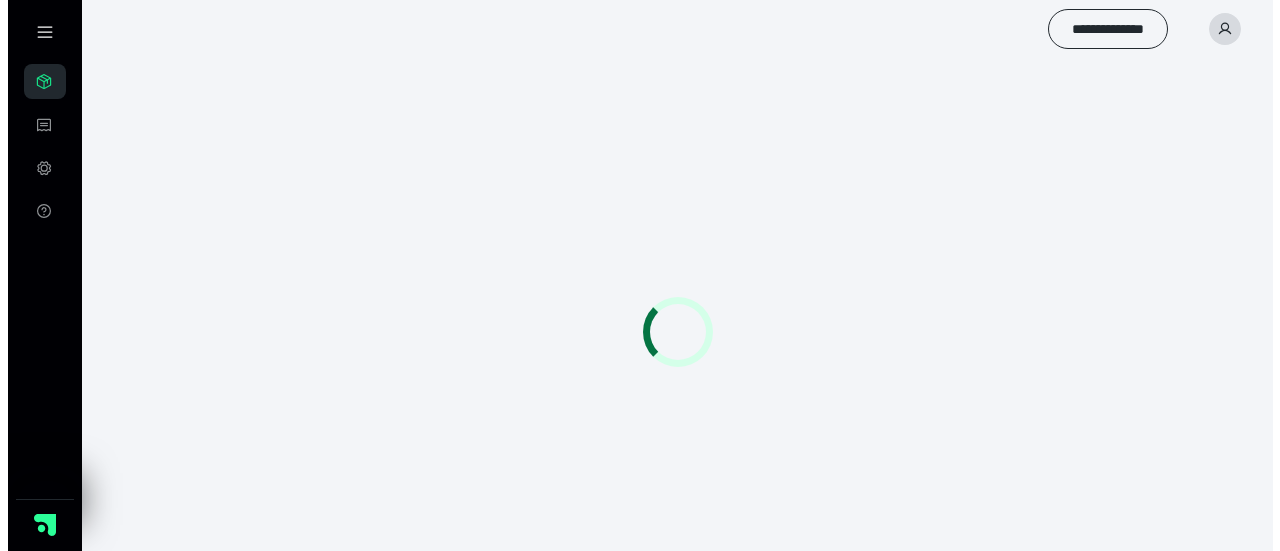 scroll, scrollTop: 0, scrollLeft: 0, axis: both 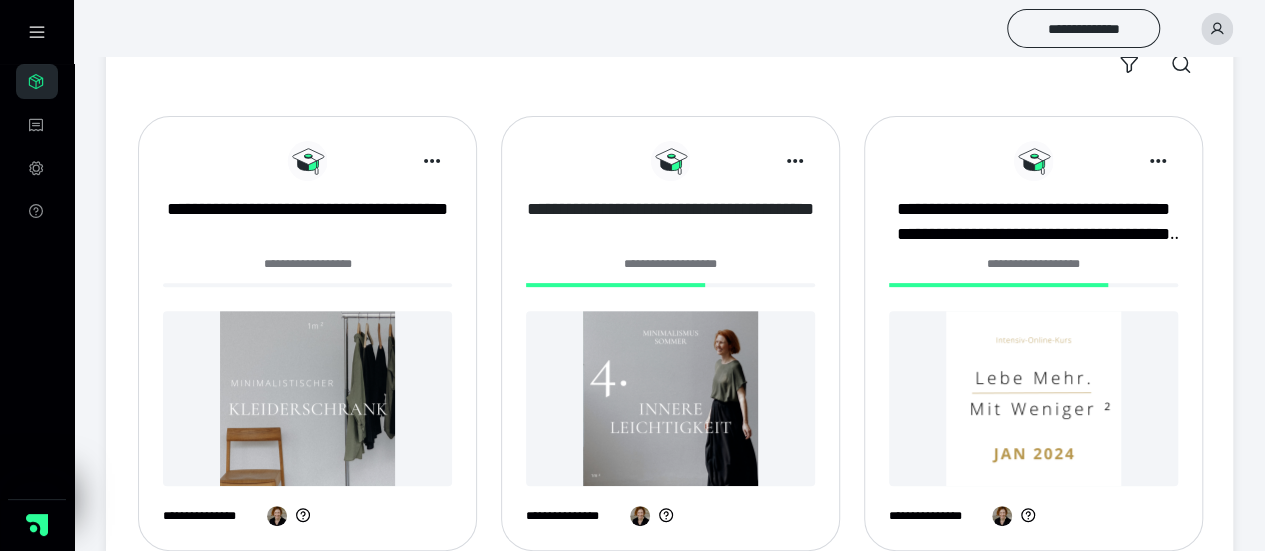 click on "**********" at bounding box center [670, 222] 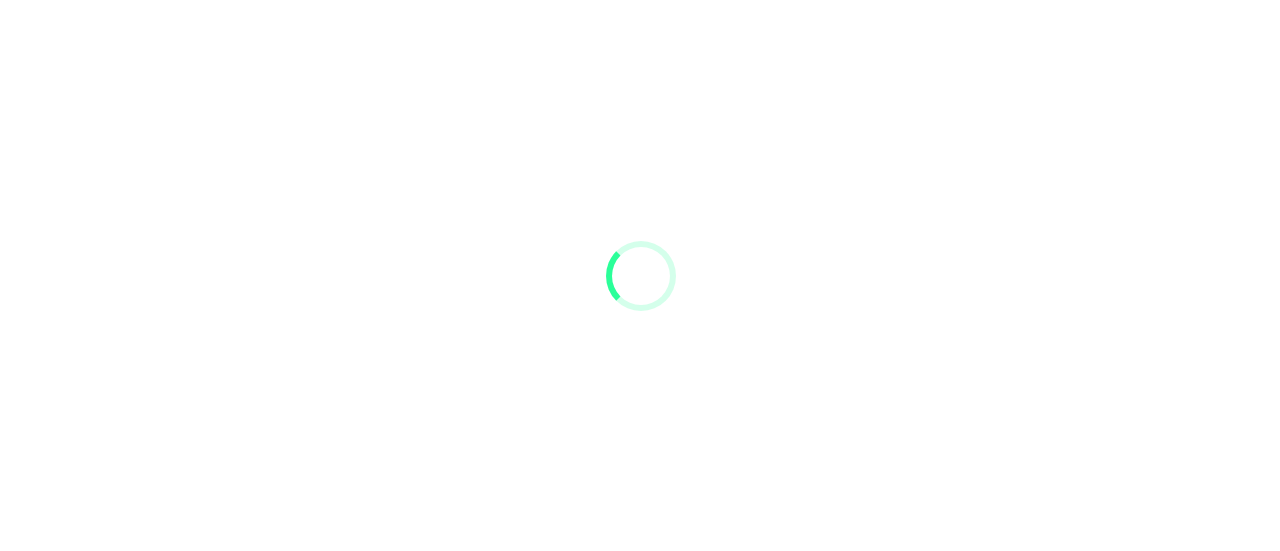 scroll, scrollTop: 0, scrollLeft: 0, axis: both 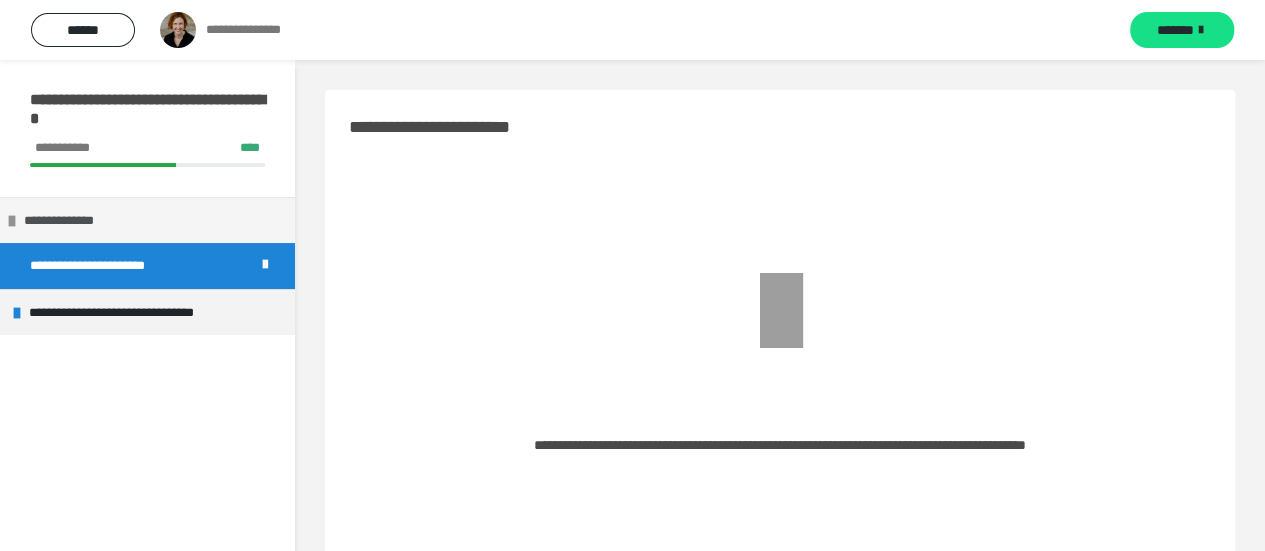 click on "**********" at bounding box center [83, 221] 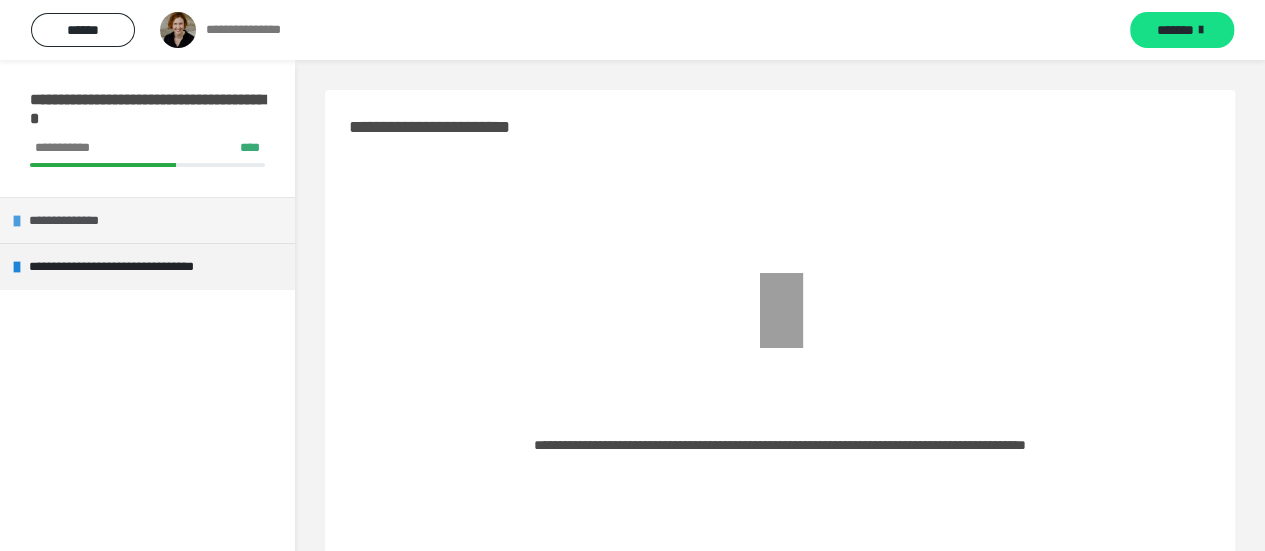 click on "**********" at bounding box center (147, 220) 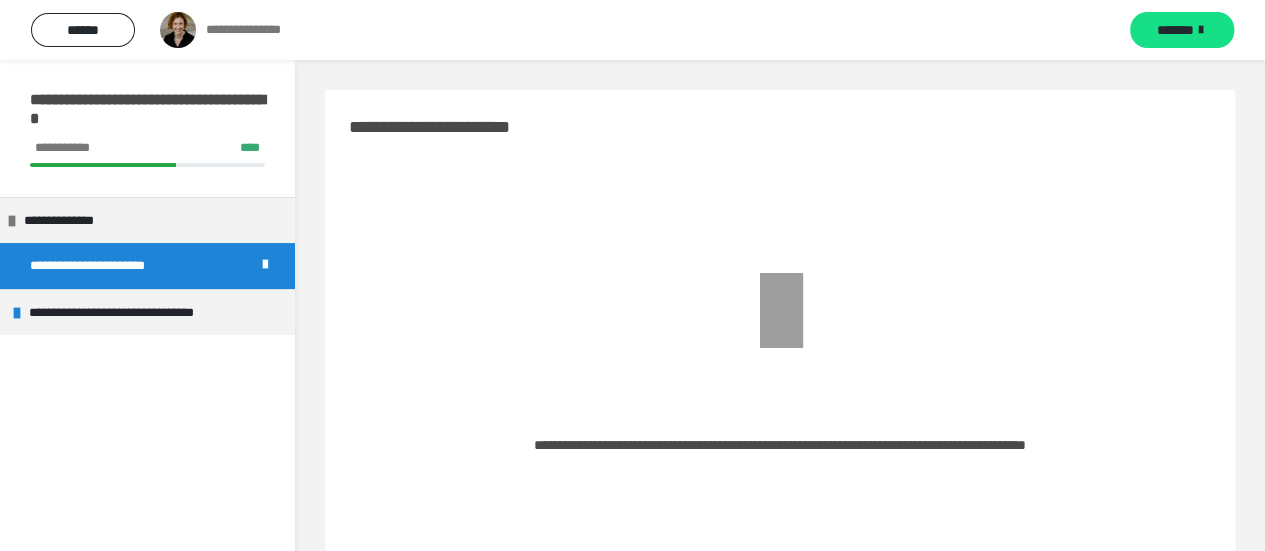 click on "**********" at bounding box center (110, 266) 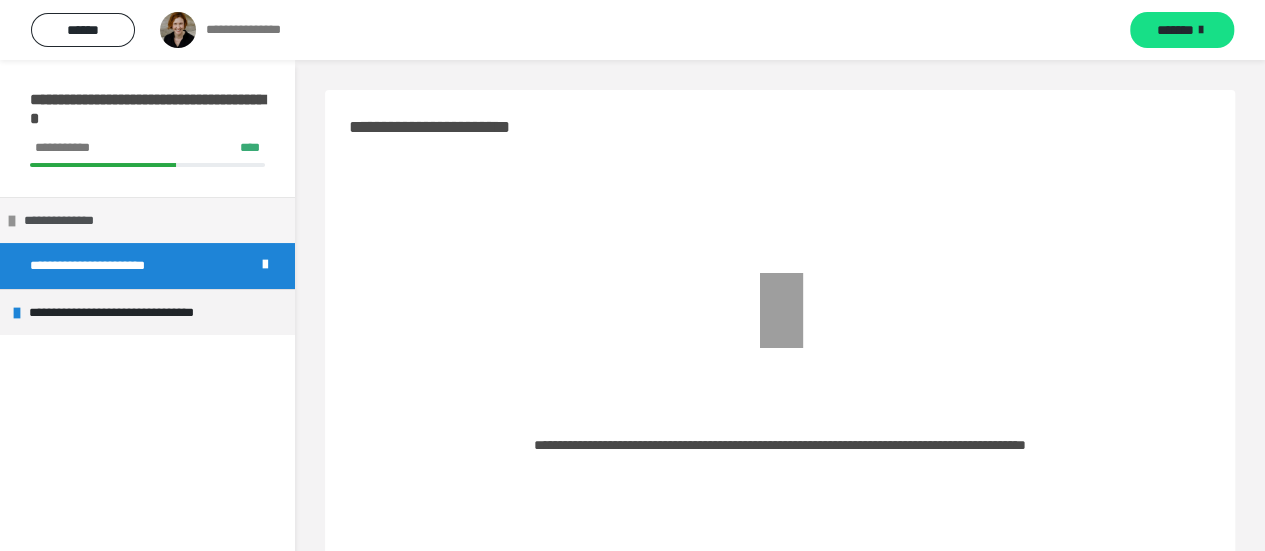 click at bounding box center [12, 221] 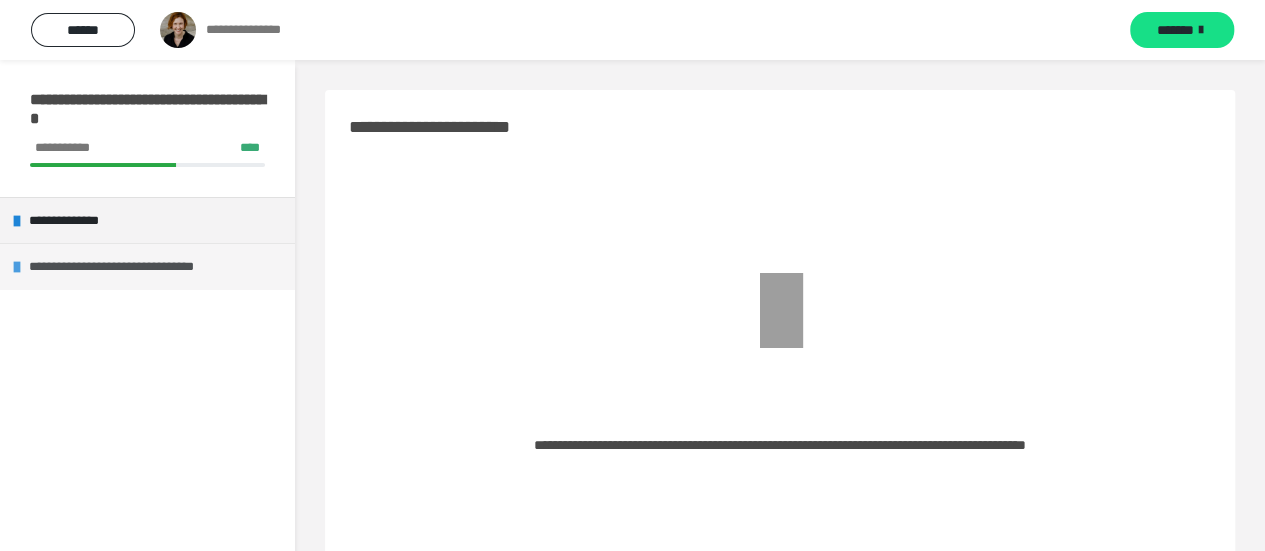 click at bounding box center [17, 267] 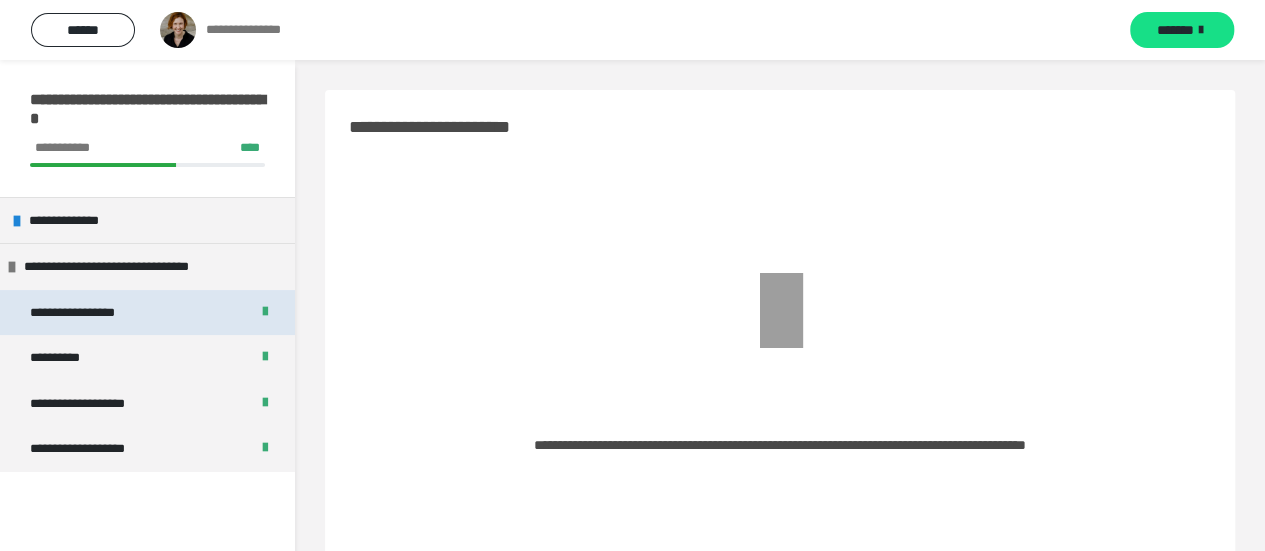 click on "**********" at bounding box center (99, 313) 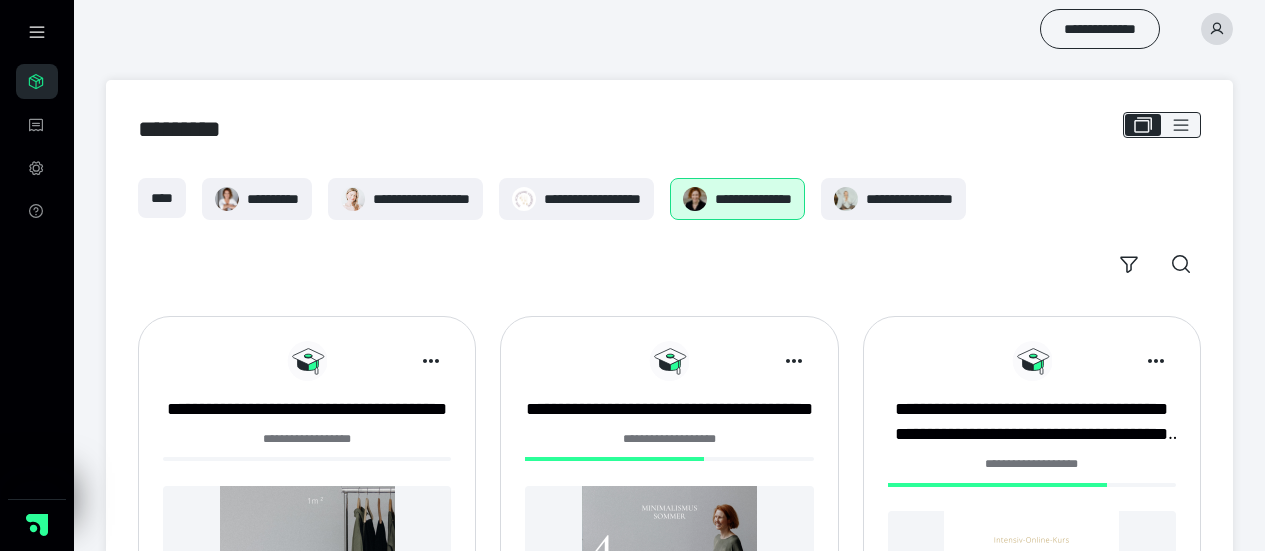 scroll, scrollTop: 198, scrollLeft: 0, axis: vertical 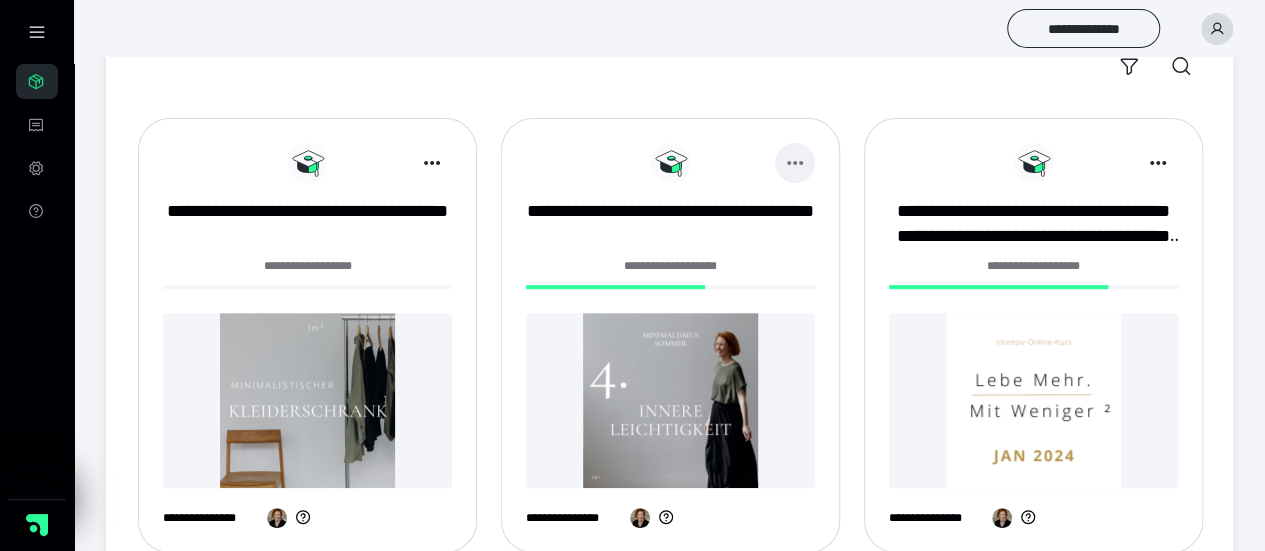 click 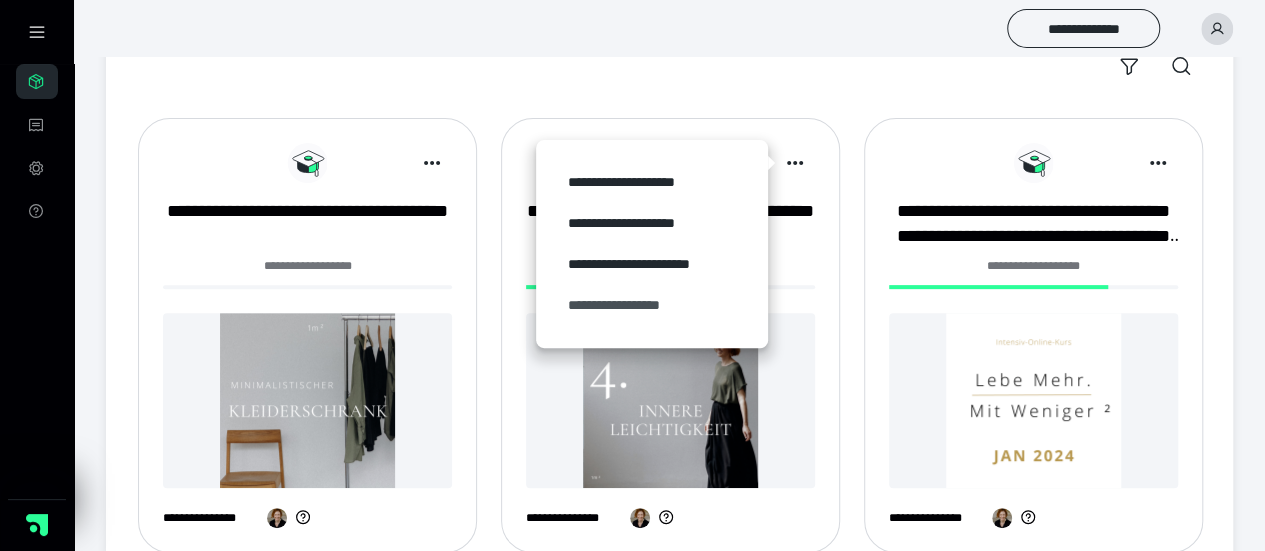 click on "**********" at bounding box center (652, 305) 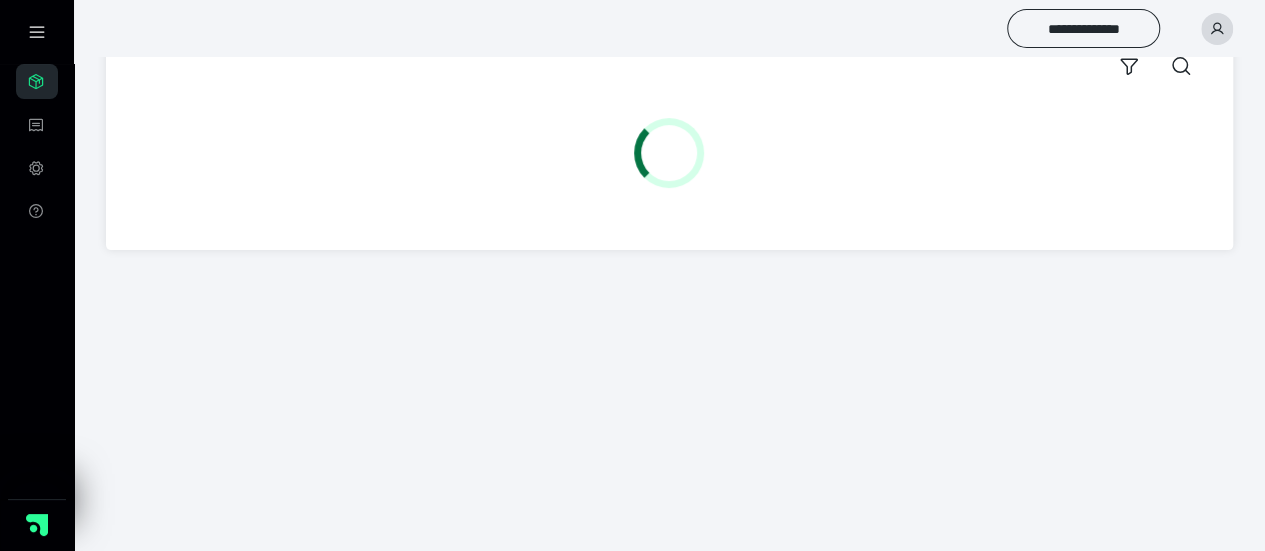 scroll, scrollTop: 0, scrollLeft: 0, axis: both 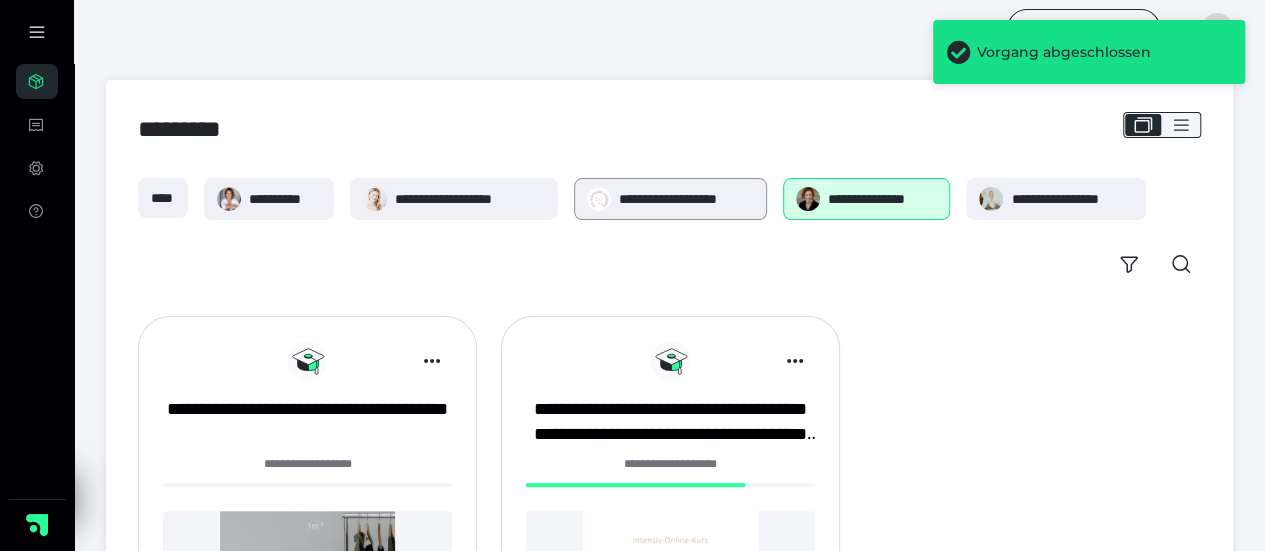 click on "**********" at bounding box center (686, 199) 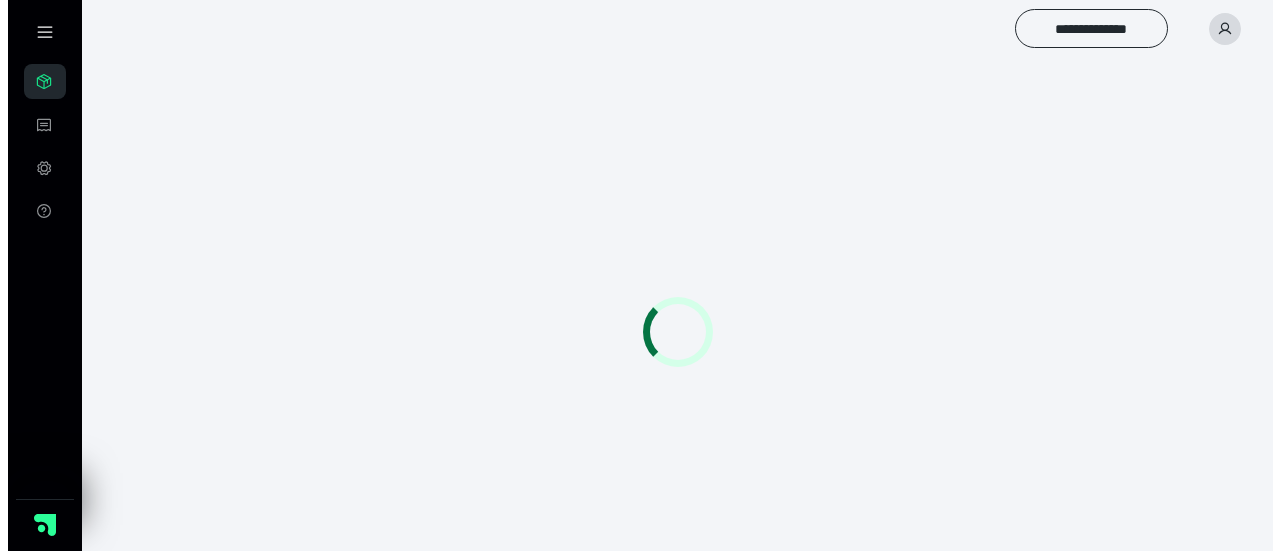 scroll, scrollTop: 0, scrollLeft: 0, axis: both 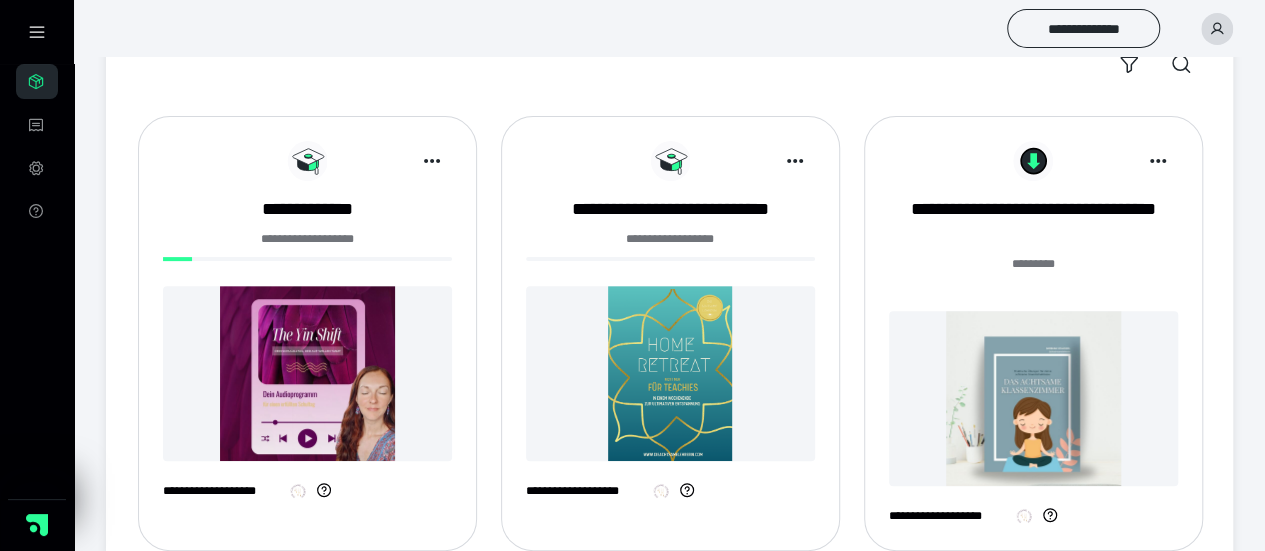 click on "**********" at bounding box center (670, 333) 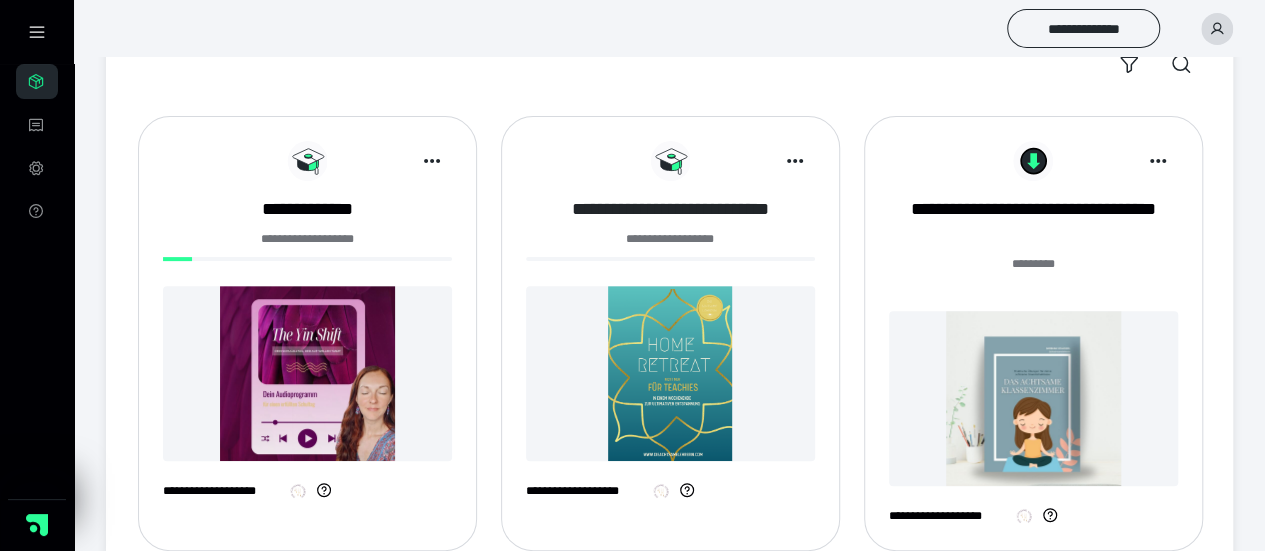 click on "**********" at bounding box center [670, 209] 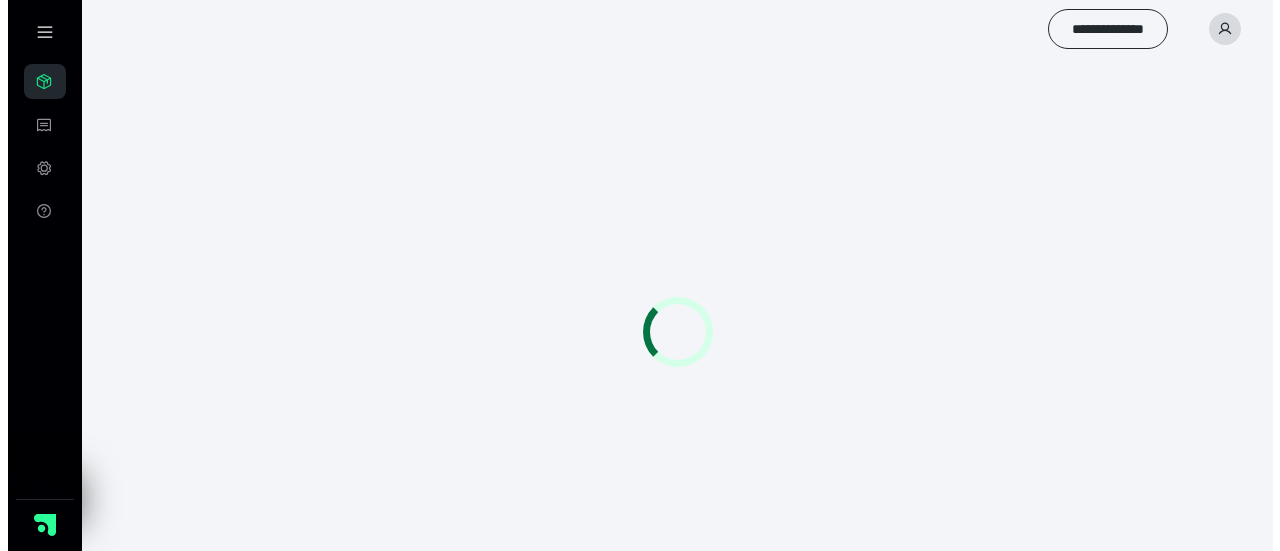 scroll, scrollTop: 0, scrollLeft: 0, axis: both 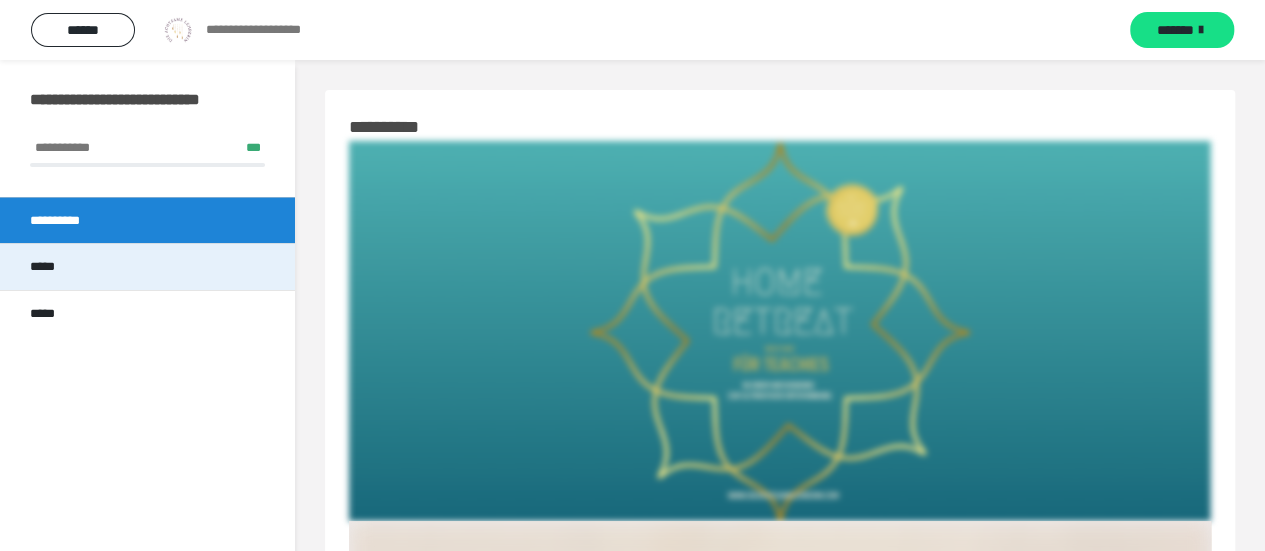 click on "*****" at bounding box center (147, 266) 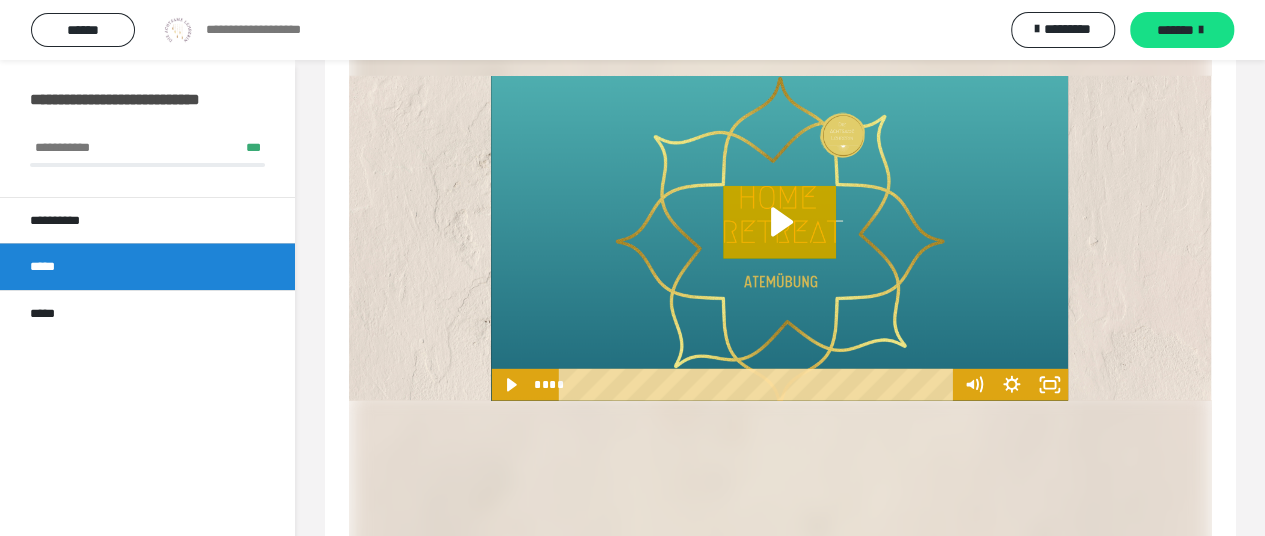 scroll, scrollTop: 2800, scrollLeft: 0, axis: vertical 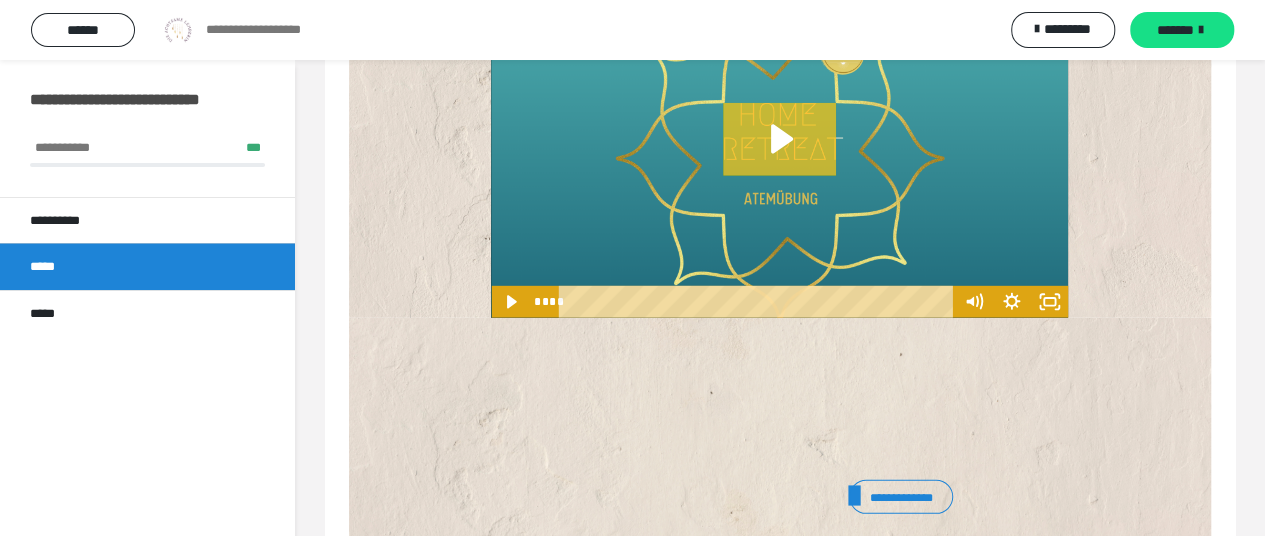 click 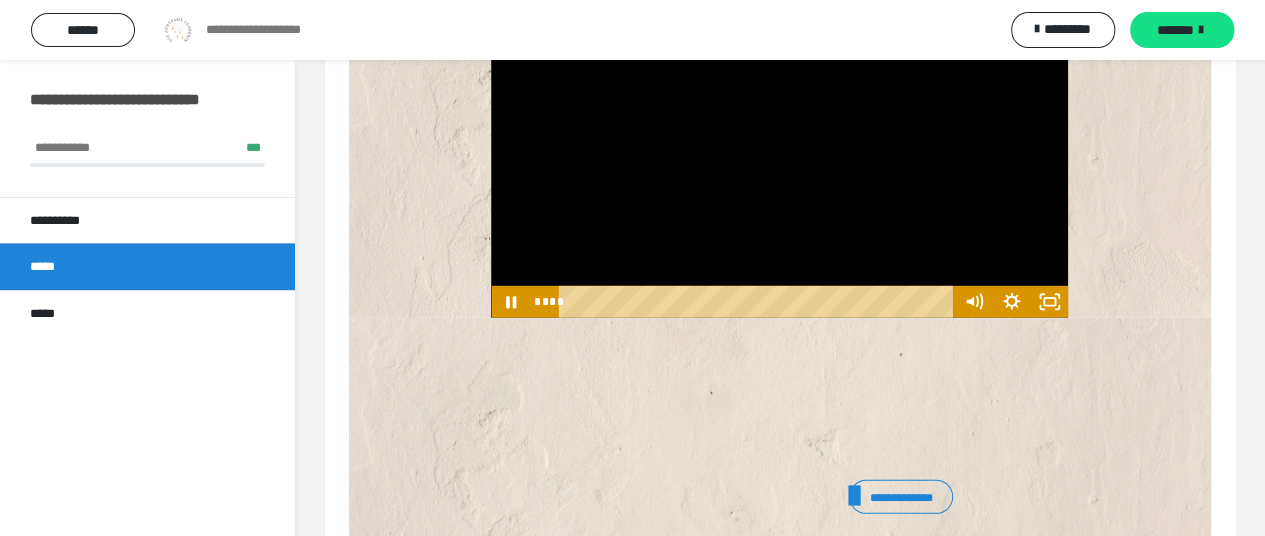 click at bounding box center (759, 302) 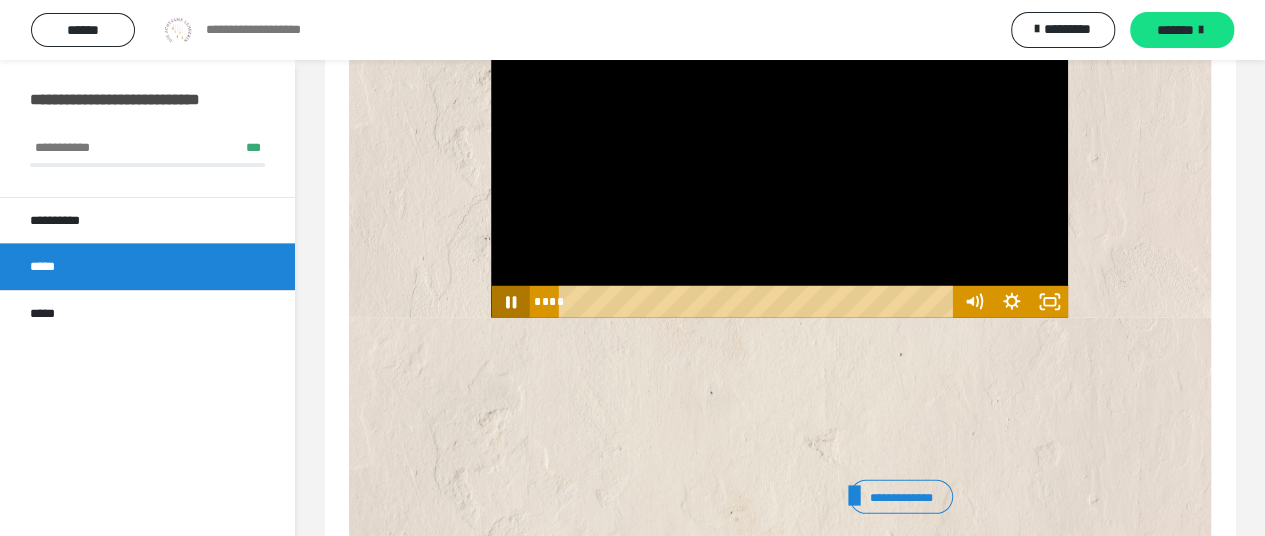 click 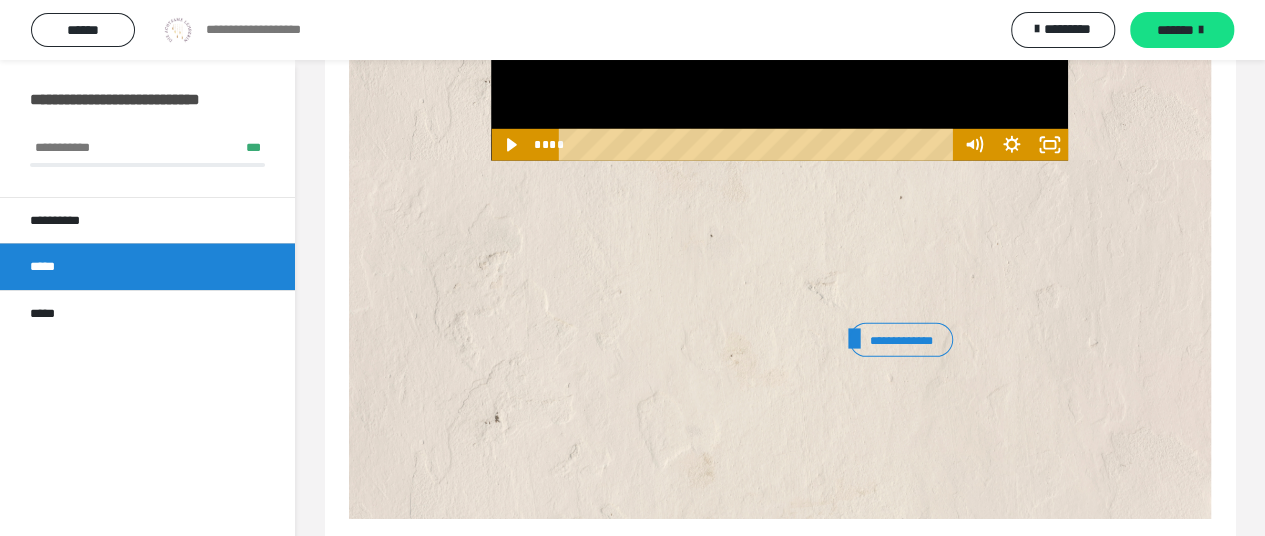 scroll, scrollTop: 3200, scrollLeft: 0, axis: vertical 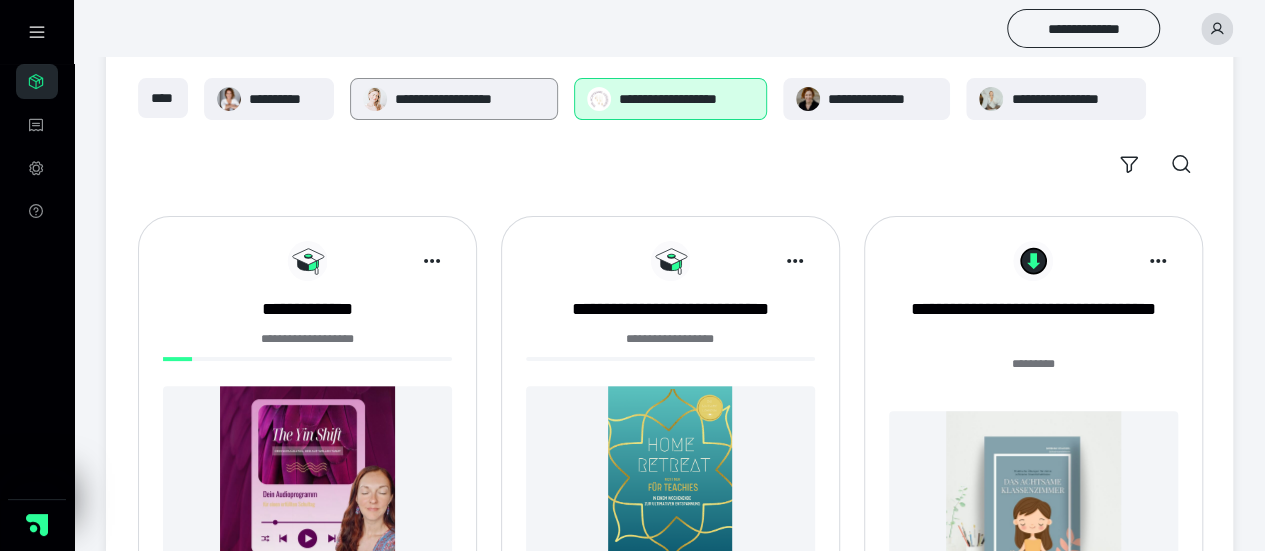 click on "**********" at bounding box center (470, 99) 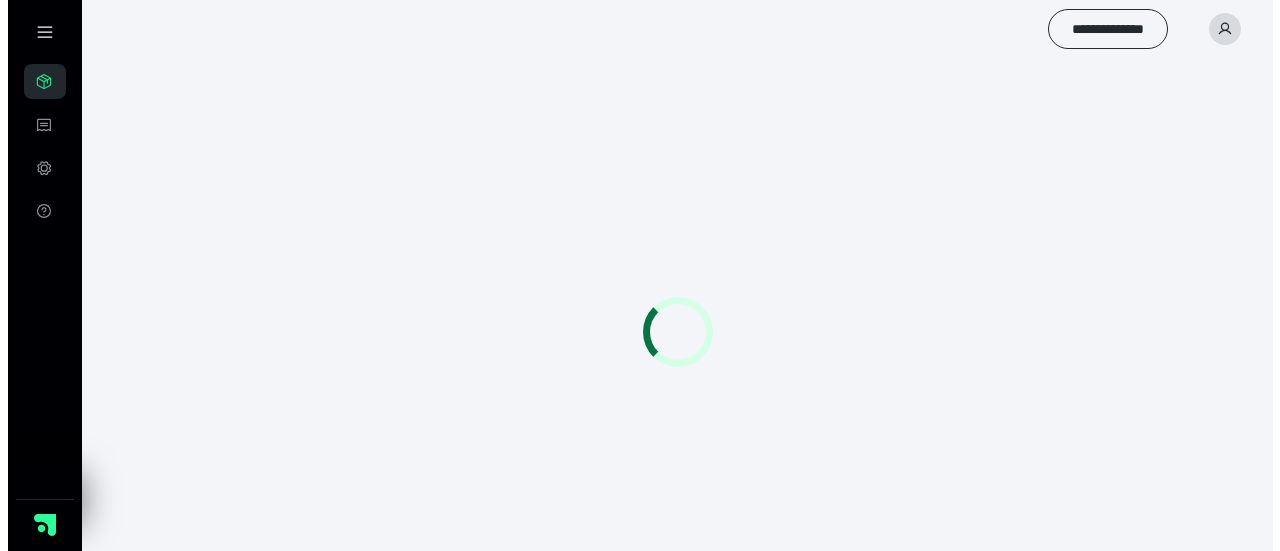scroll, scrollTop: 0, scrollLeft: 0, axis: both 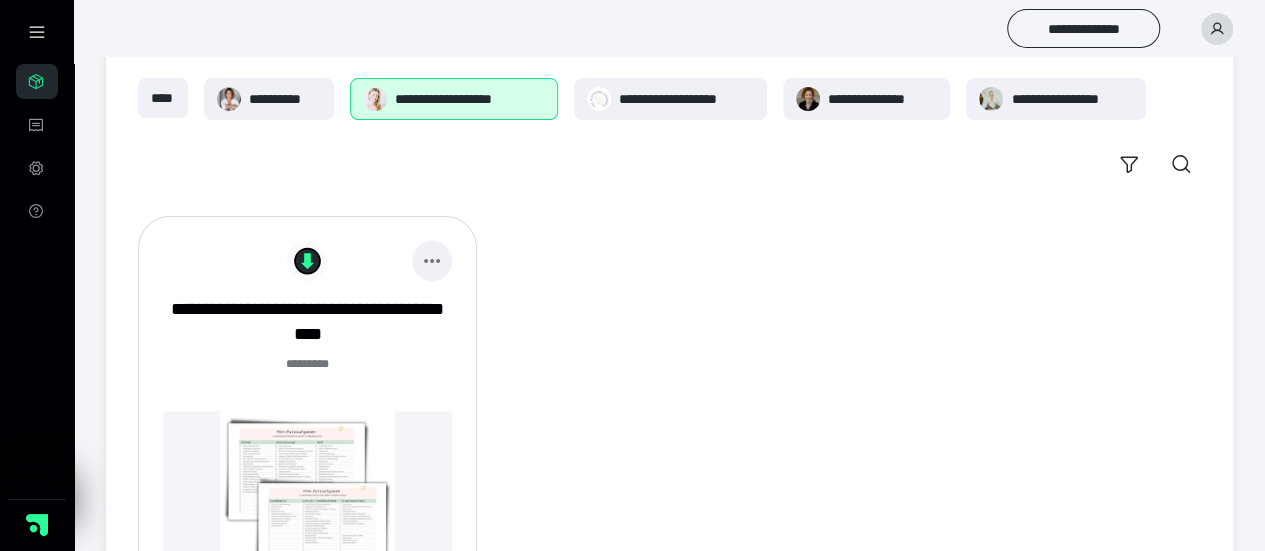 drag, startPoint x: 436, startPoint y: 256, endPoint x: 423, endPoint y: 255, distance: 13.038404 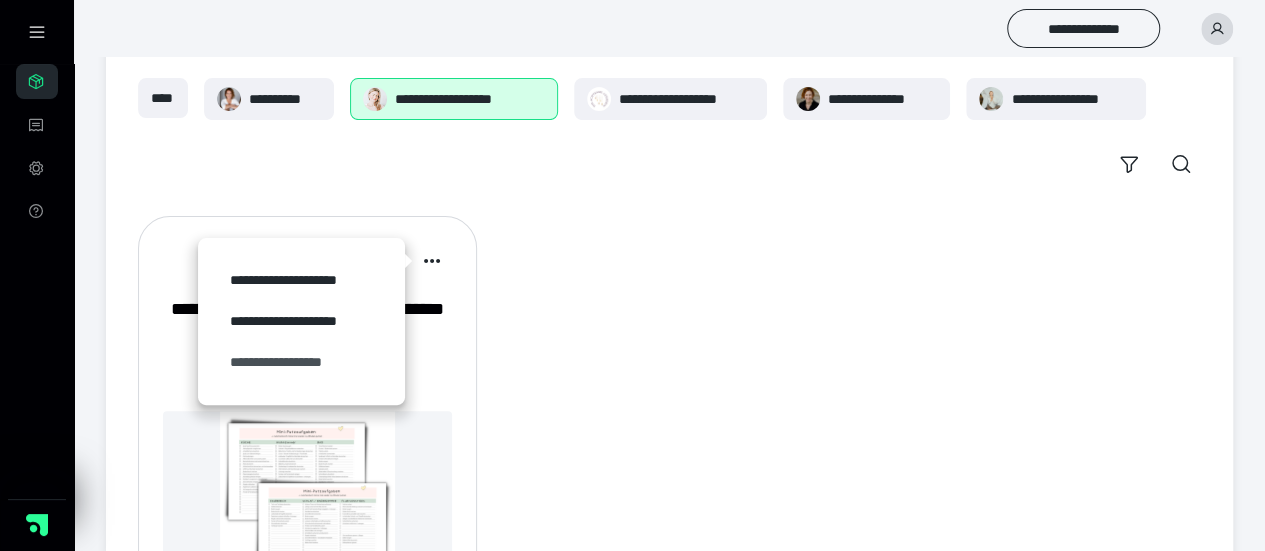 click on "**********" at bounding box center [301, 362] 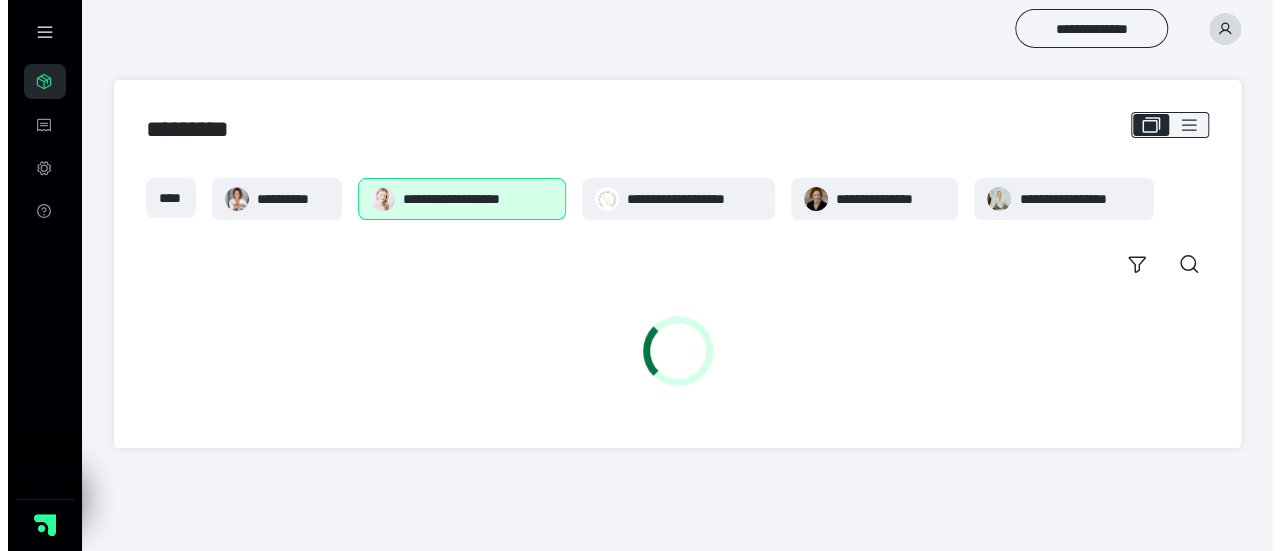 scroll, scrollTop: 0, scrollLeft: 0, axis: both 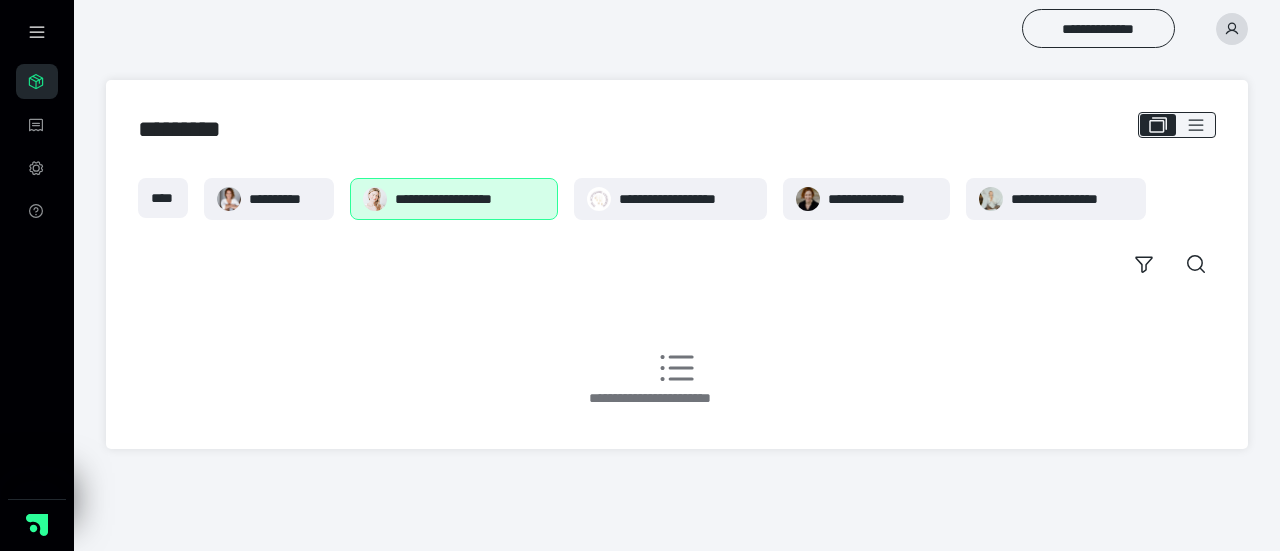 drag, startPoint x: 516, startPoint y: 187, endPoint x: 471, endPoint y: 206, distance: 48.8467 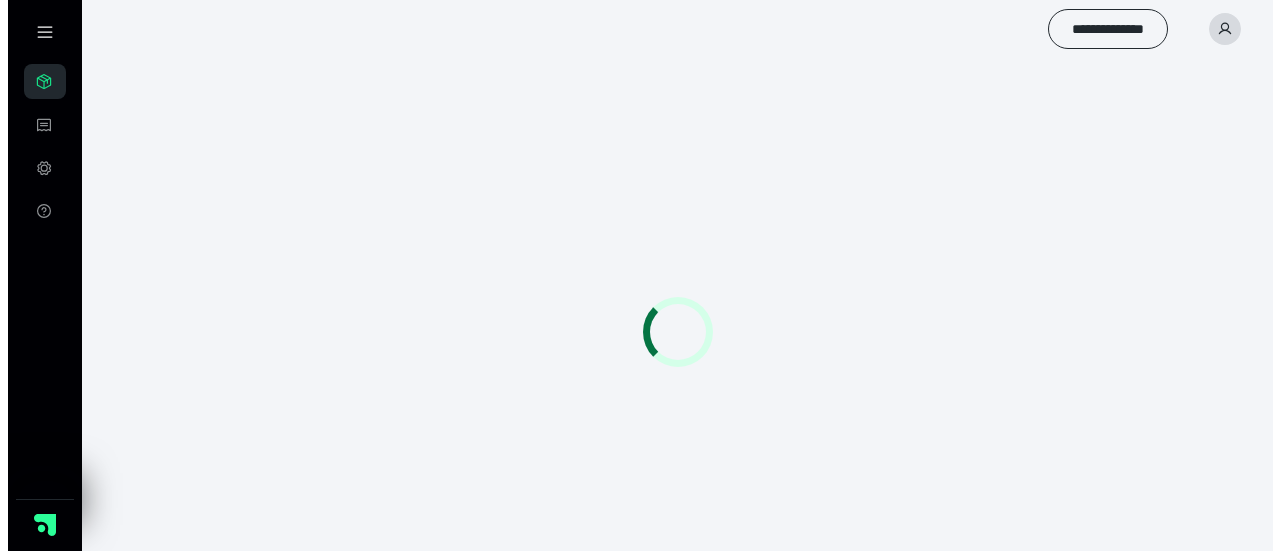 scroll, scrollTop: 0, scrollLeft: 0, axis: both 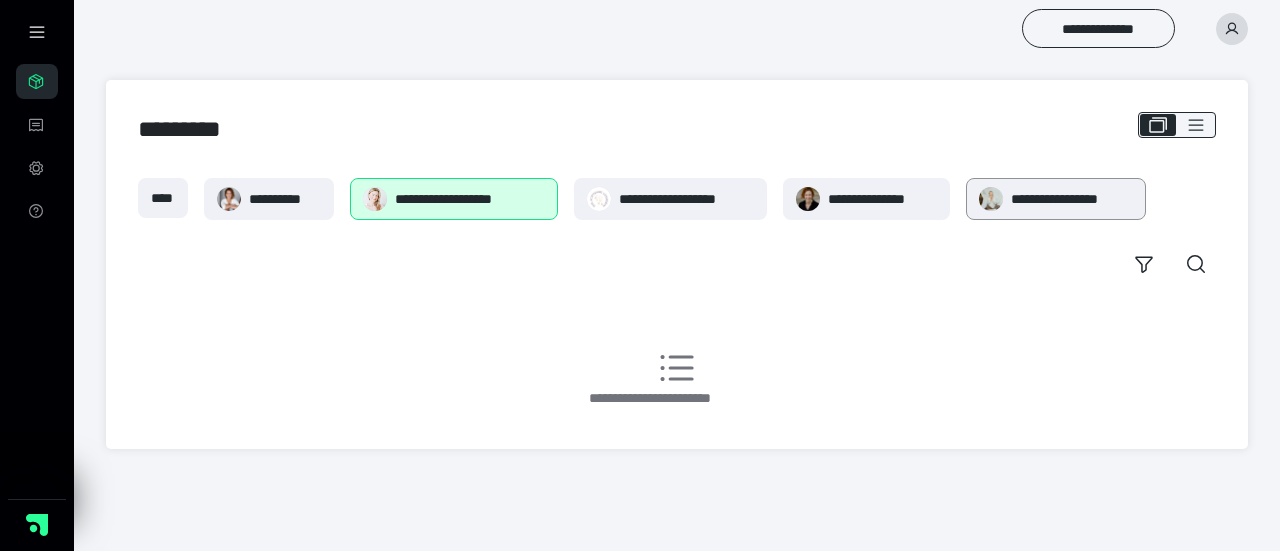 click on "**********" at bounding box center [1056, 199] 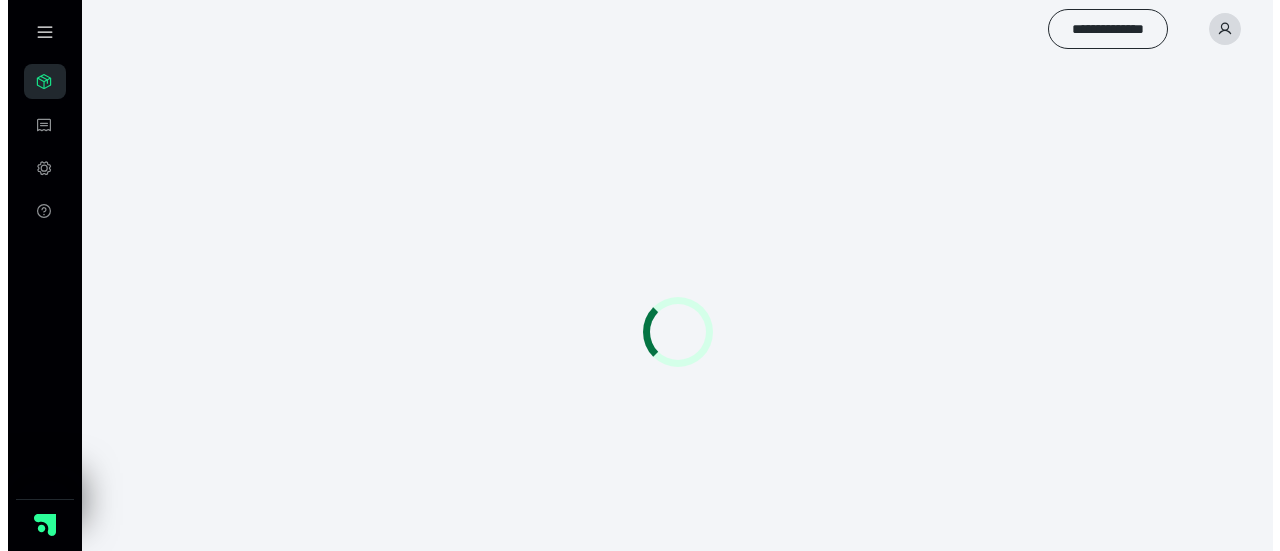 scroll, scrollTop: 0, scrollLeft: 0, axis: both 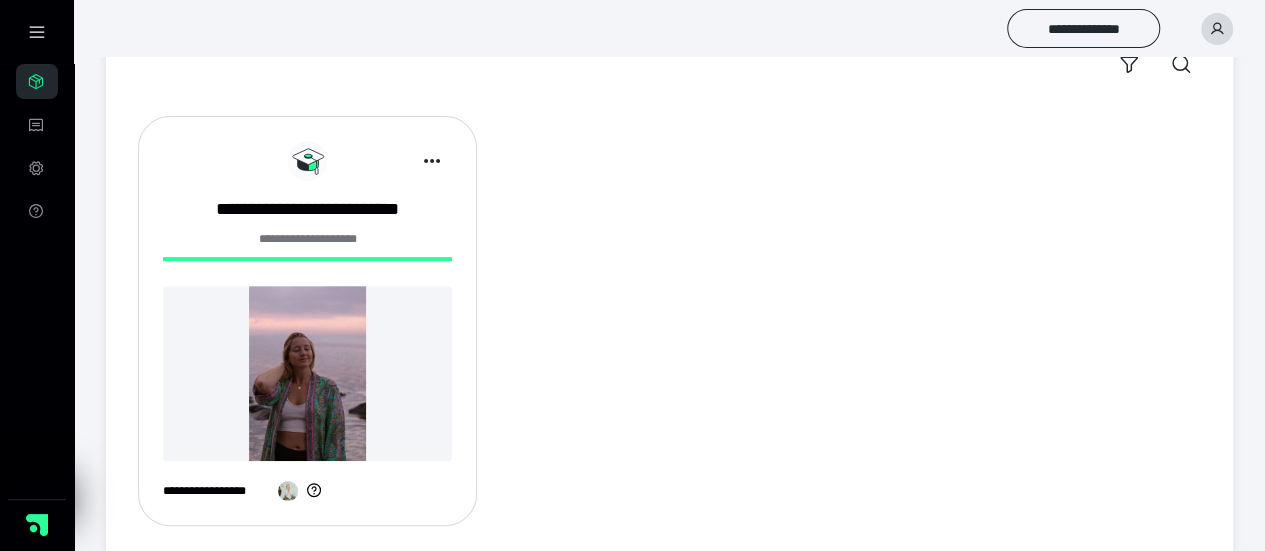 click on "**********" at bounding box center (307, 239) 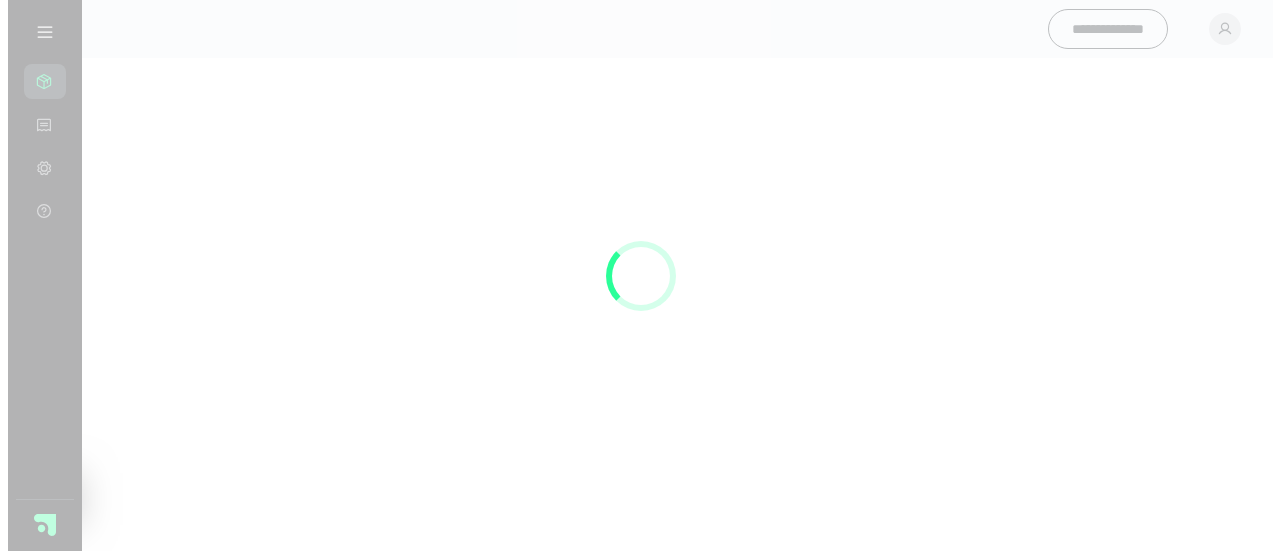 scroll, scrollTop: 0, scrollLeft: 0, axis: both 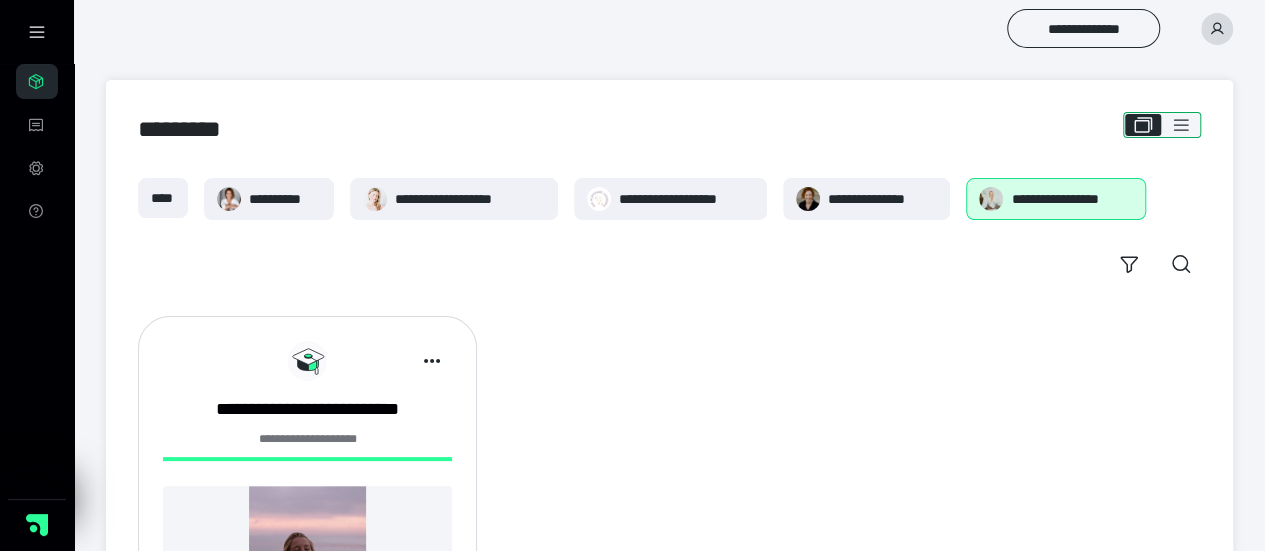 click 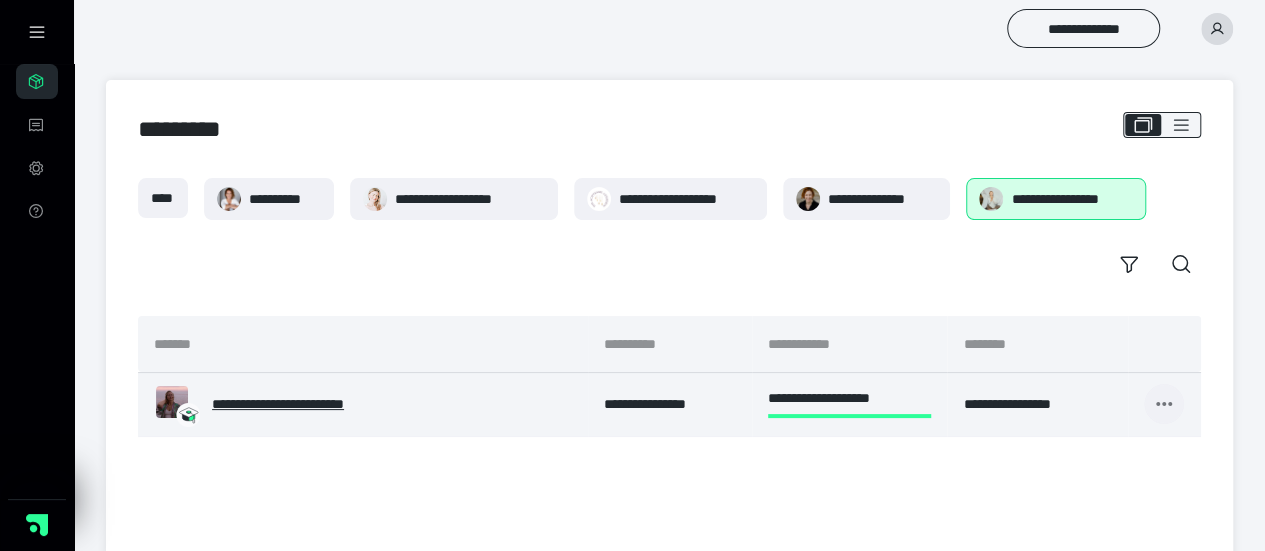 click 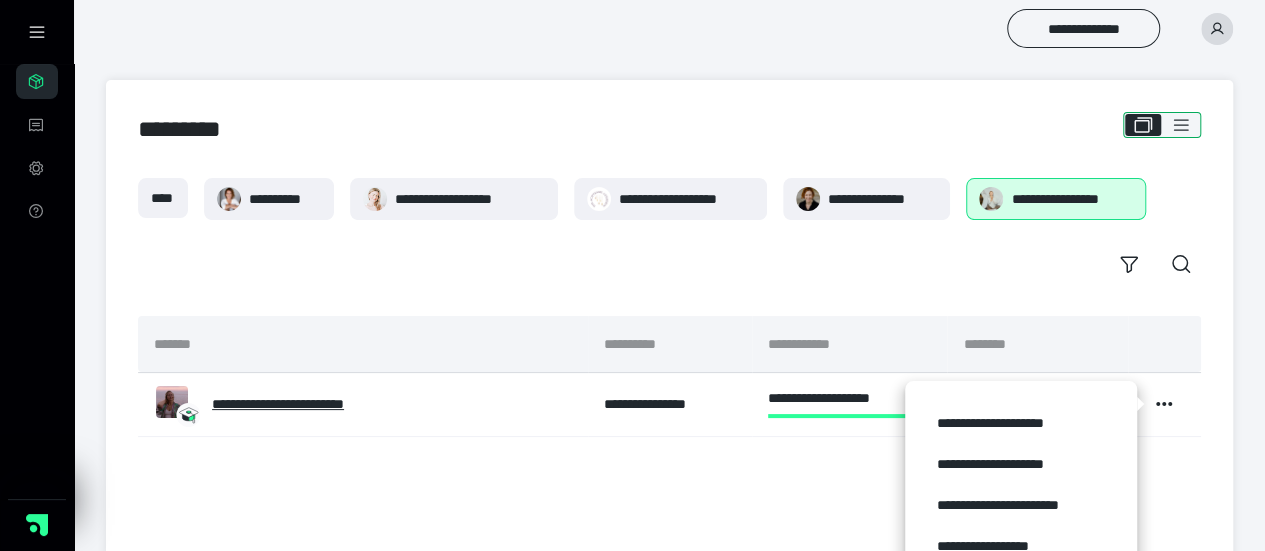 click 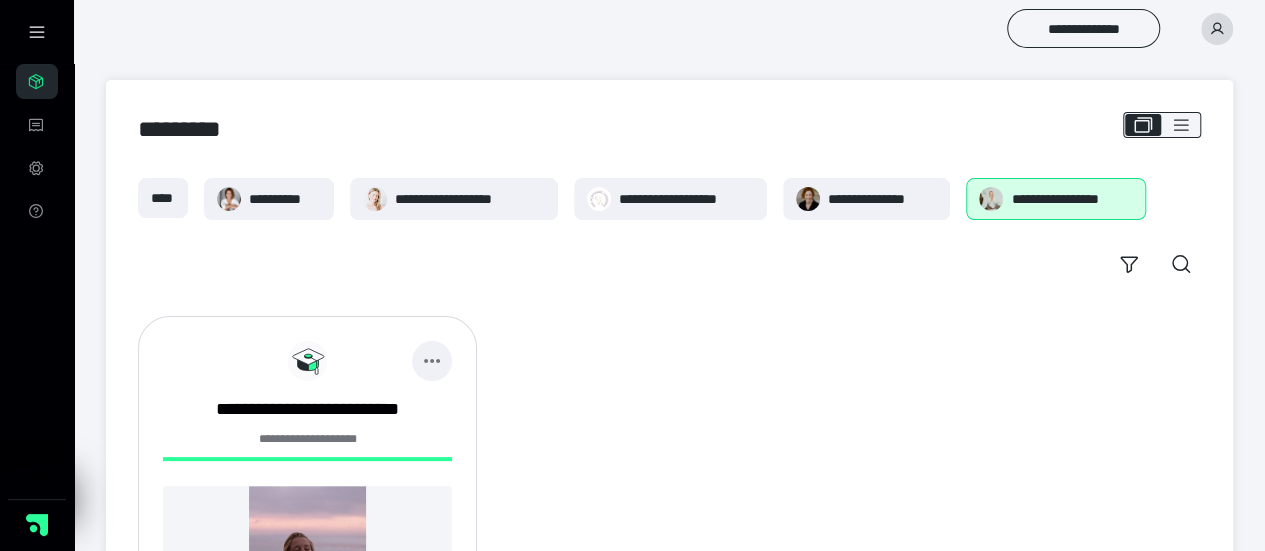 click 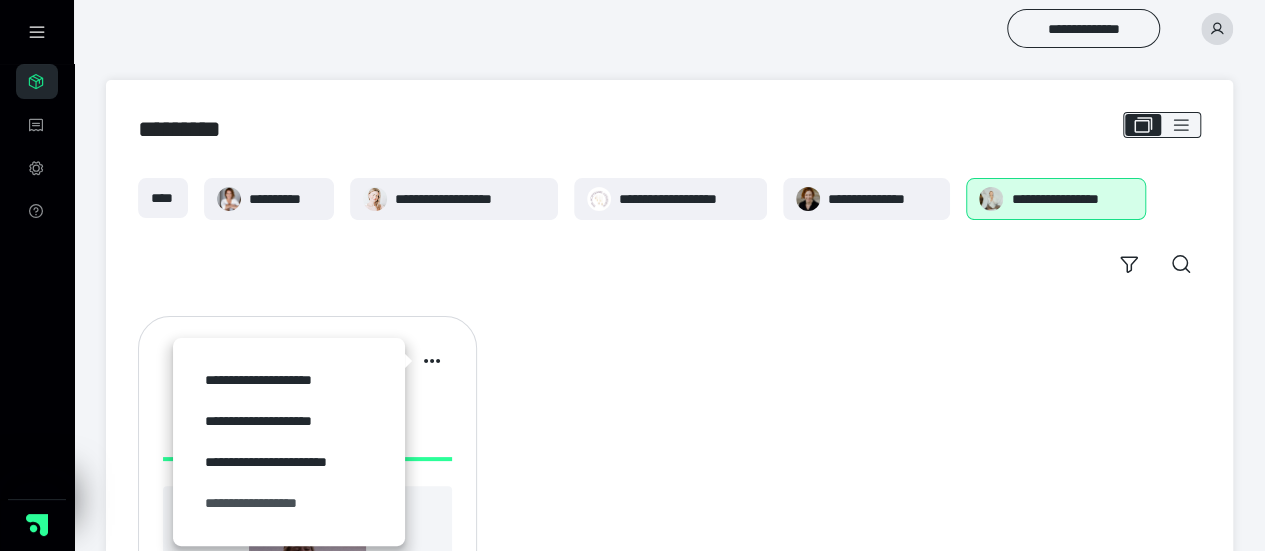 click on "**********" at bounding box center [289, 503] 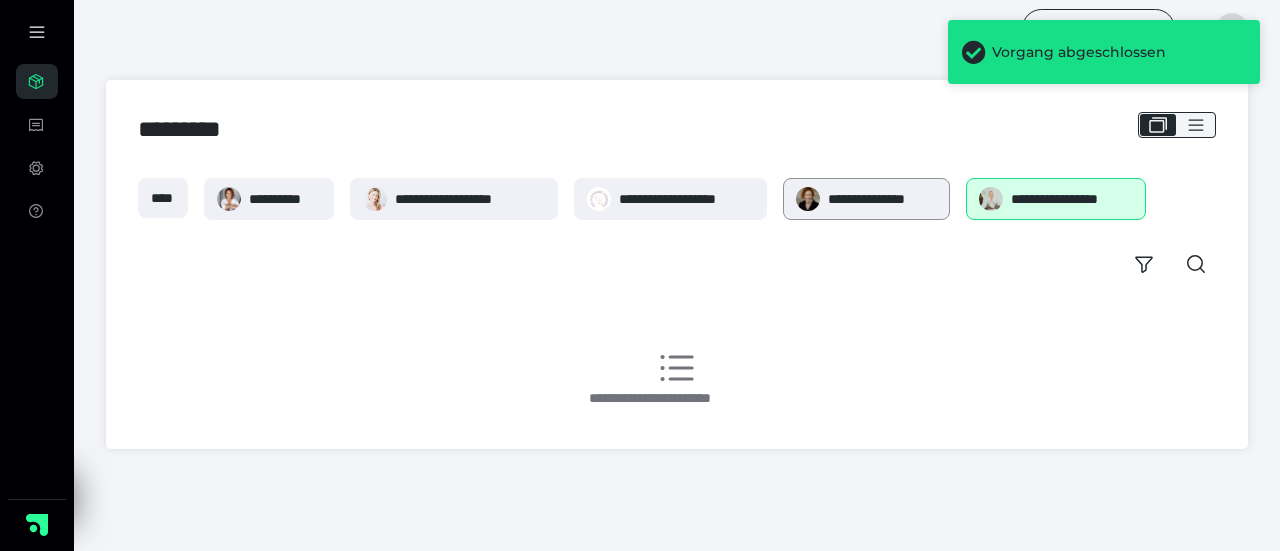 click on "**********" at bounding box center [883, 199] 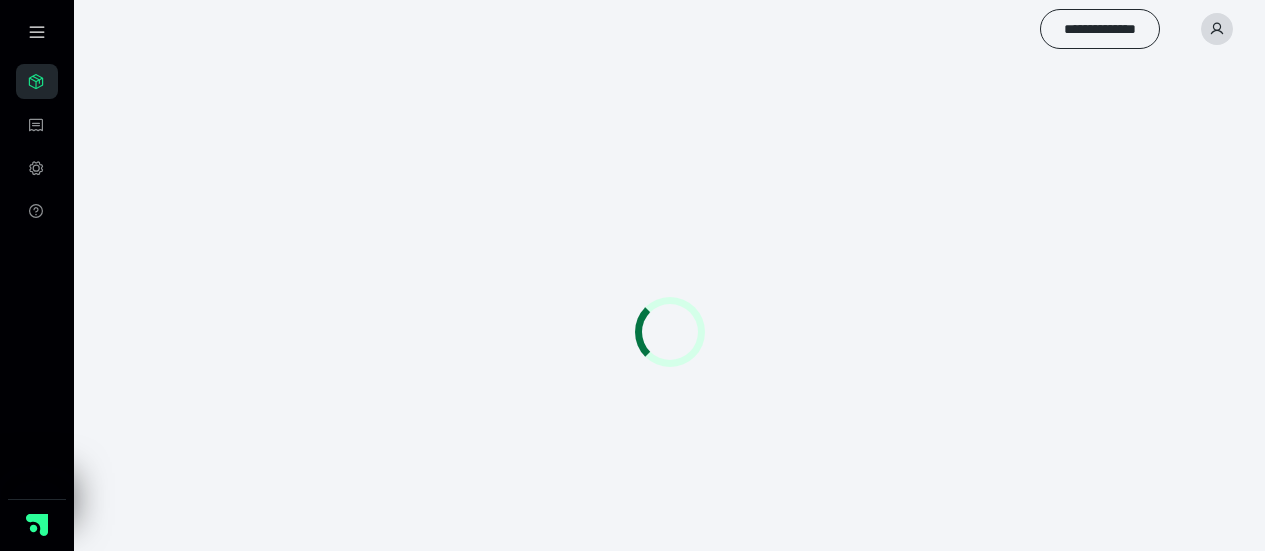scroll, scrollTop: 0, scrollLeft: 0, axis: both 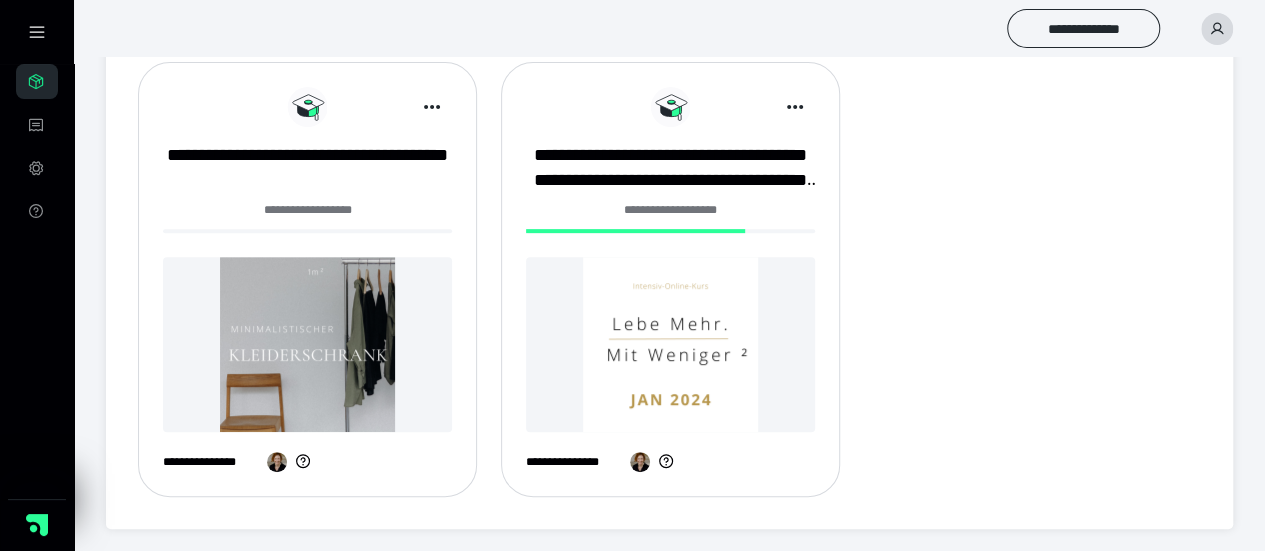 click on "**********" at bounding box center [307, 210] 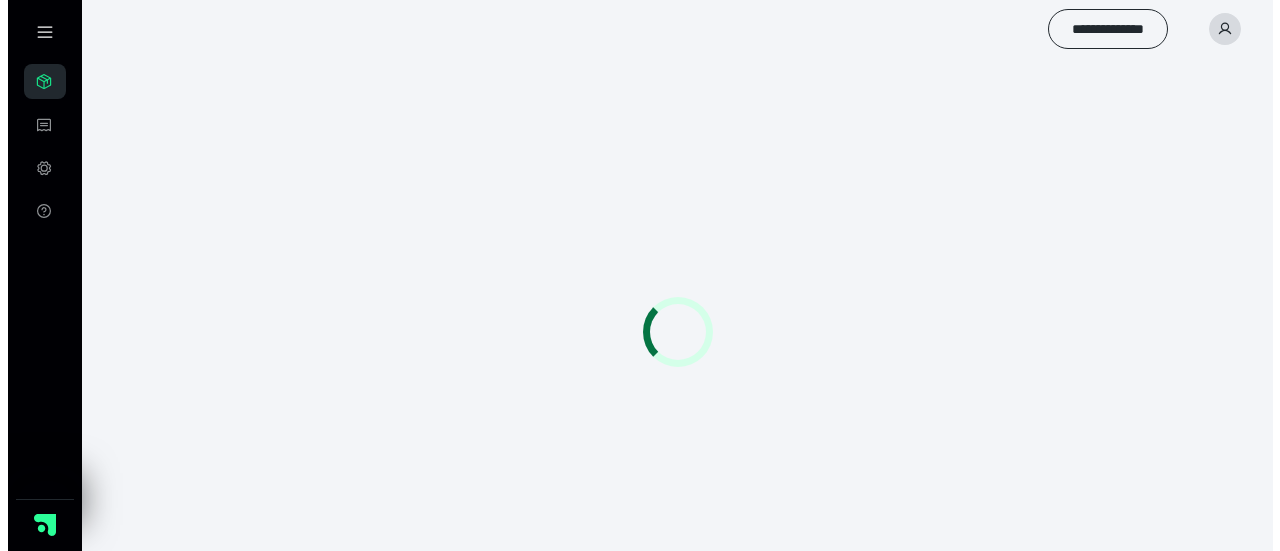 scroll, scrollTop: 0, scrollLeft: 0, axis: both 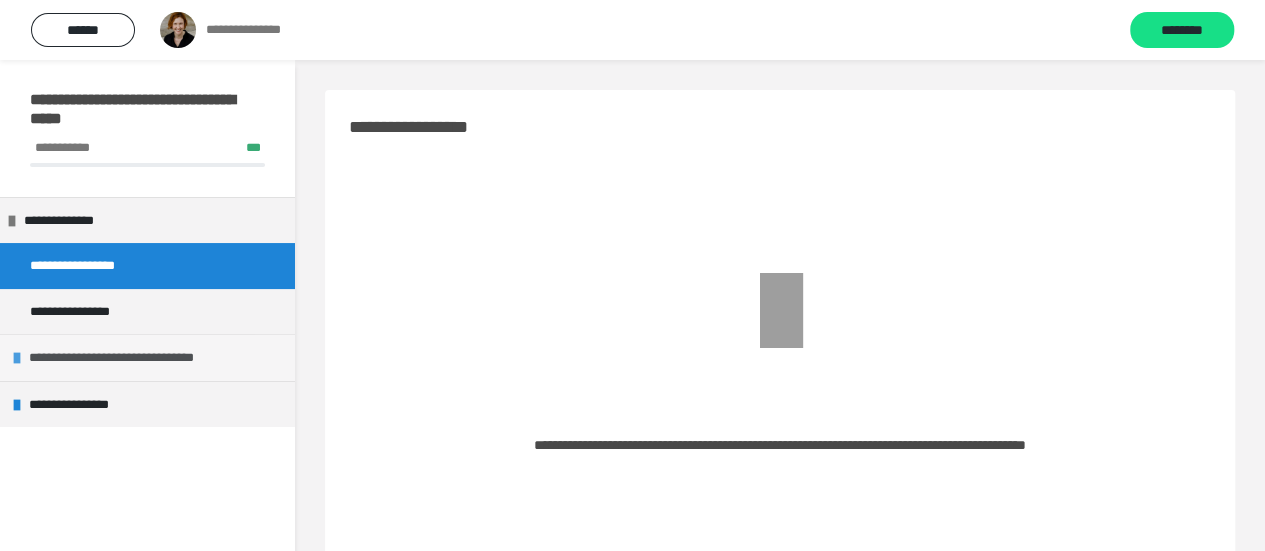 click on "**********" at bounding box center [147, 357] 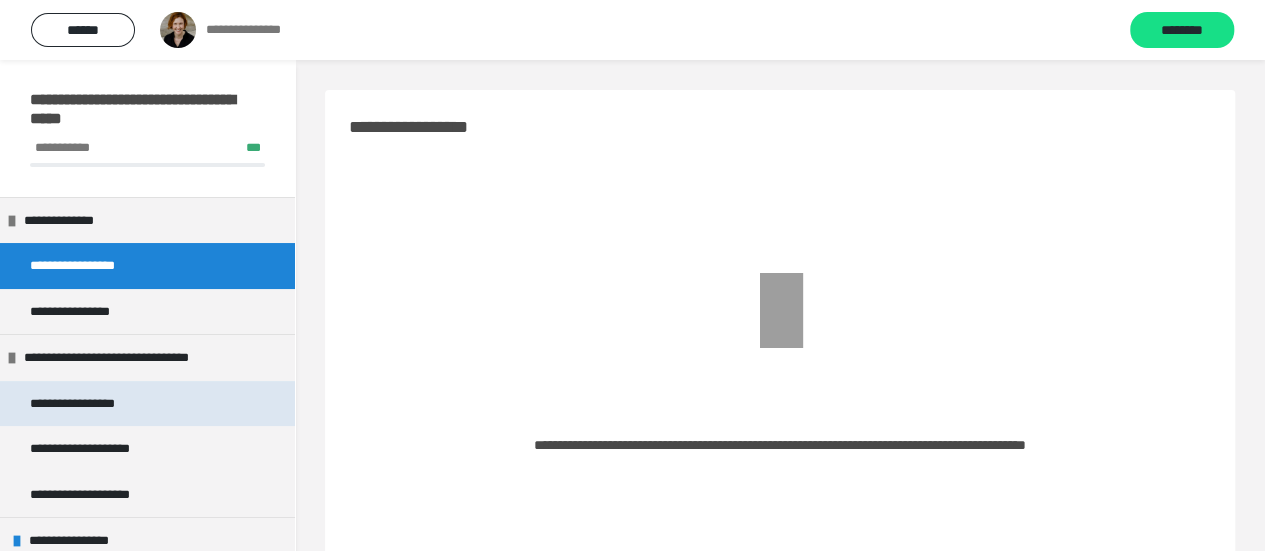 click on "**********" at bounding box center (99, 404) 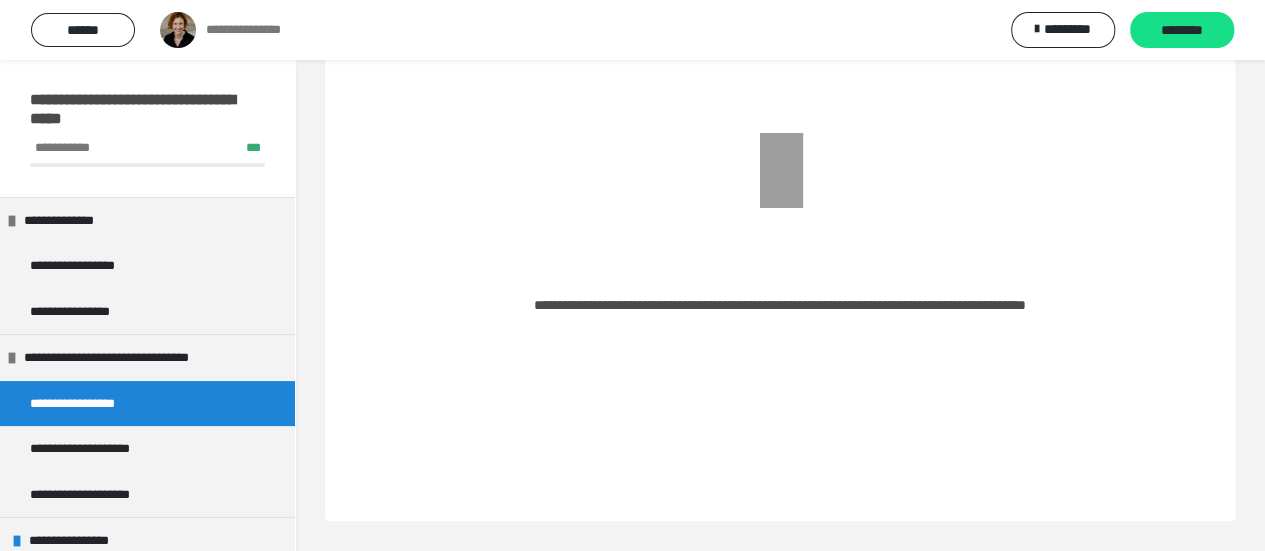 scroll, scrollTop: 0, scrollLeft: 0, axis: both 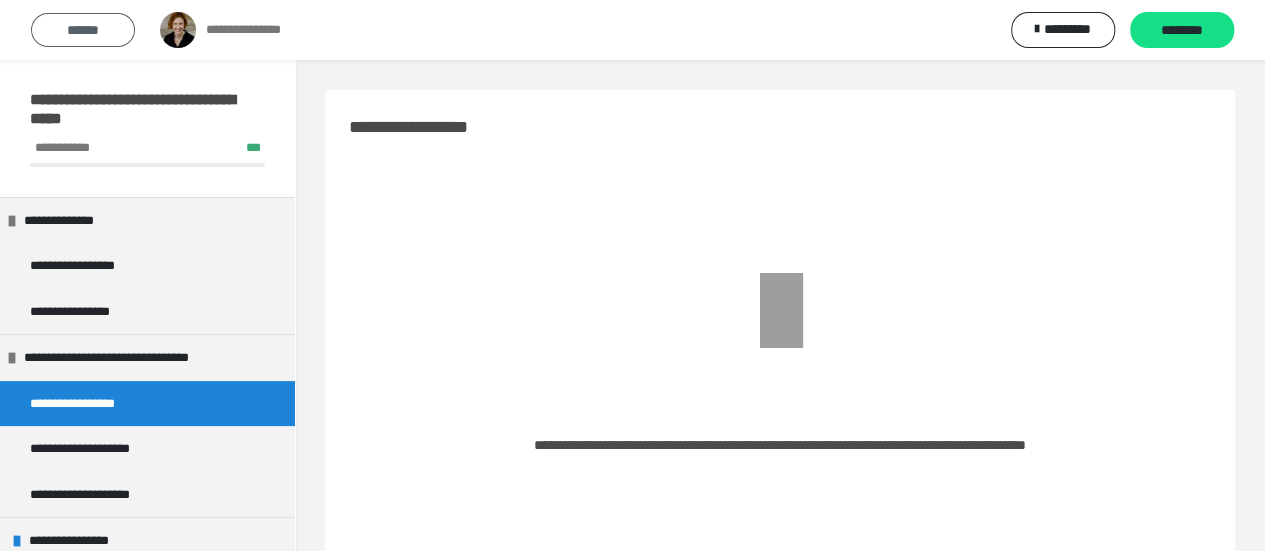 click on "******" at bounding box center [83, 30] 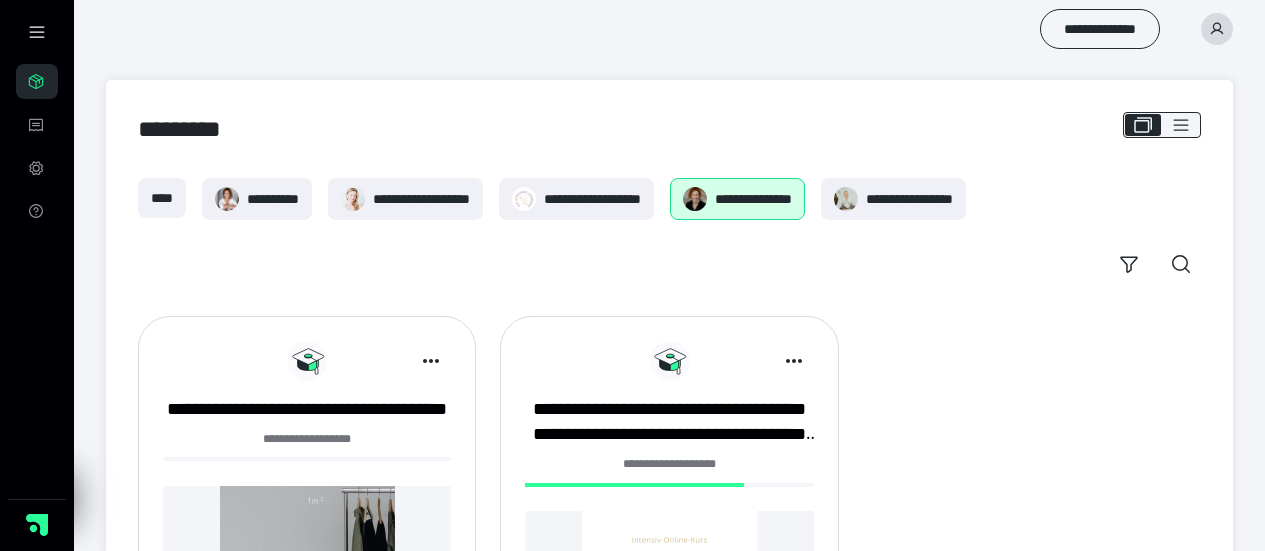 scroll, scrollTop: 0, scrollLeft: 0, axis: both 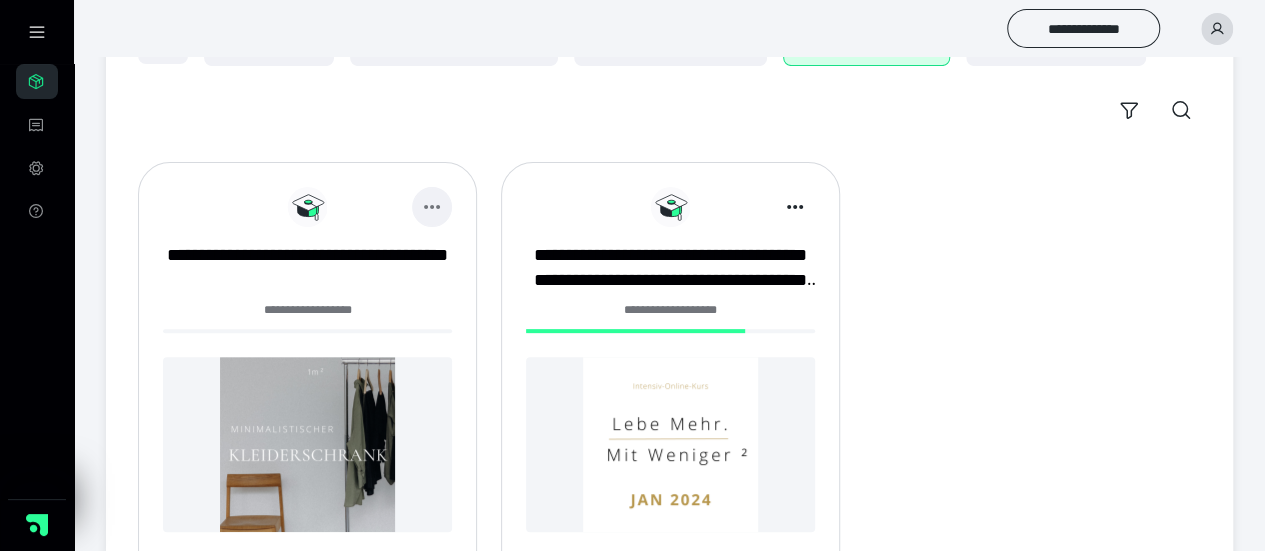click 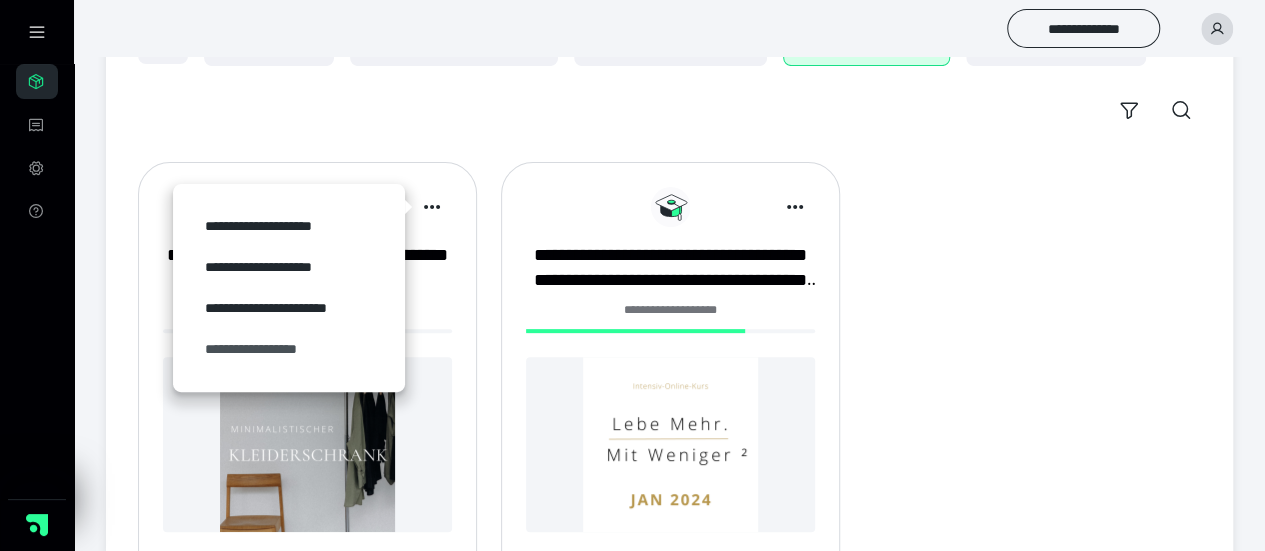 click on "**********" at bounding box center [289, 349] 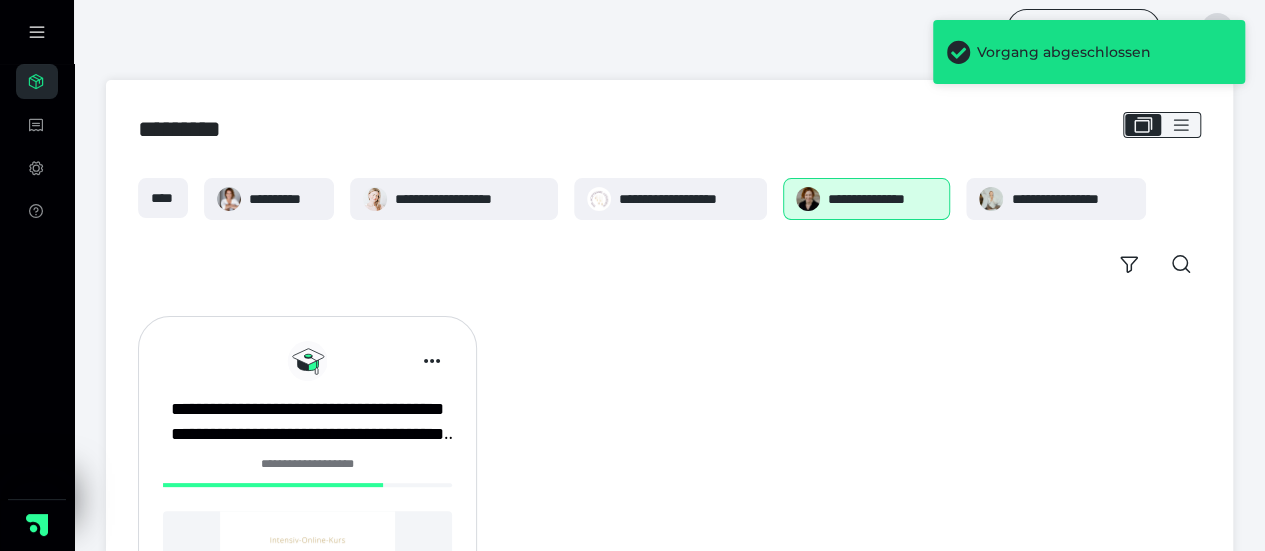 scroll, scrollTop: 200, scrollLeft: 0, axis: vertical 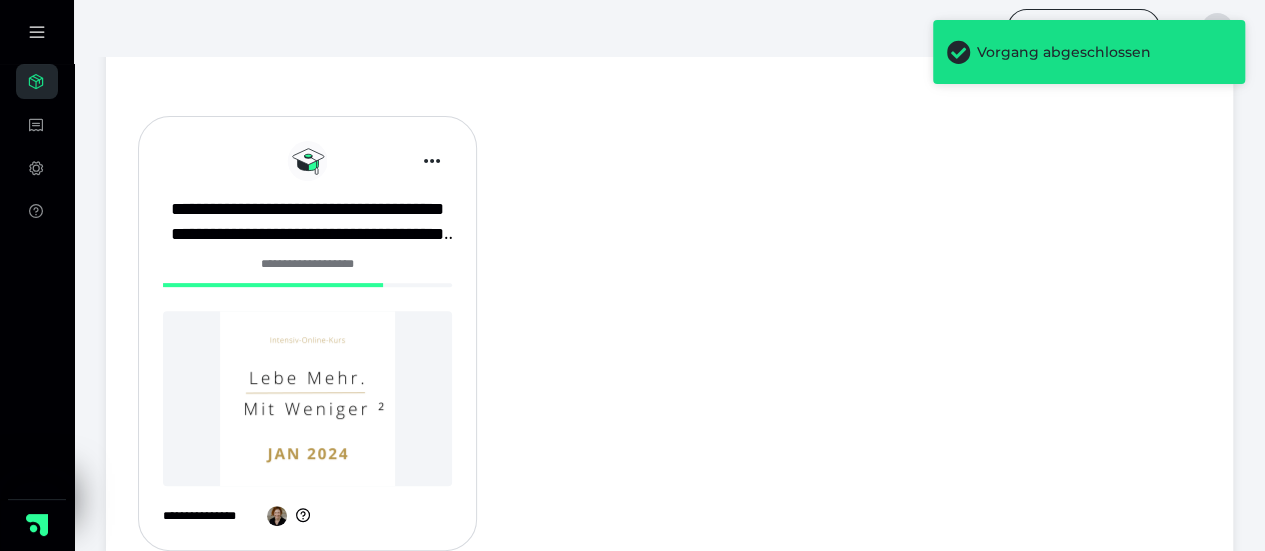 click at bounding box center [307, 398] 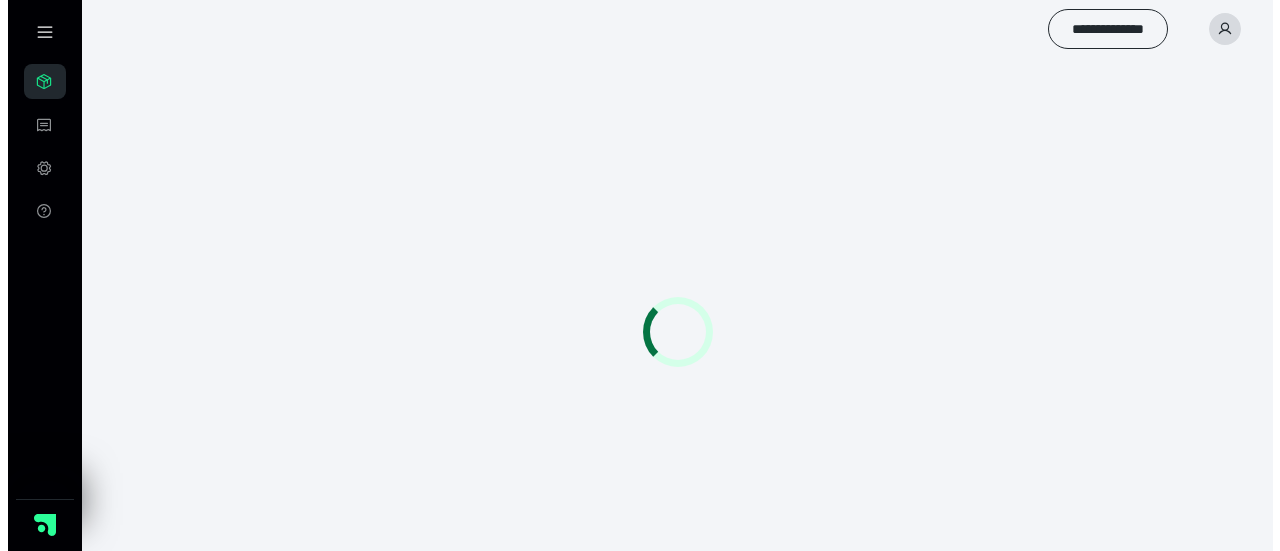 scroll, scrollTop: 0, scrollLeft: 0, axis: both 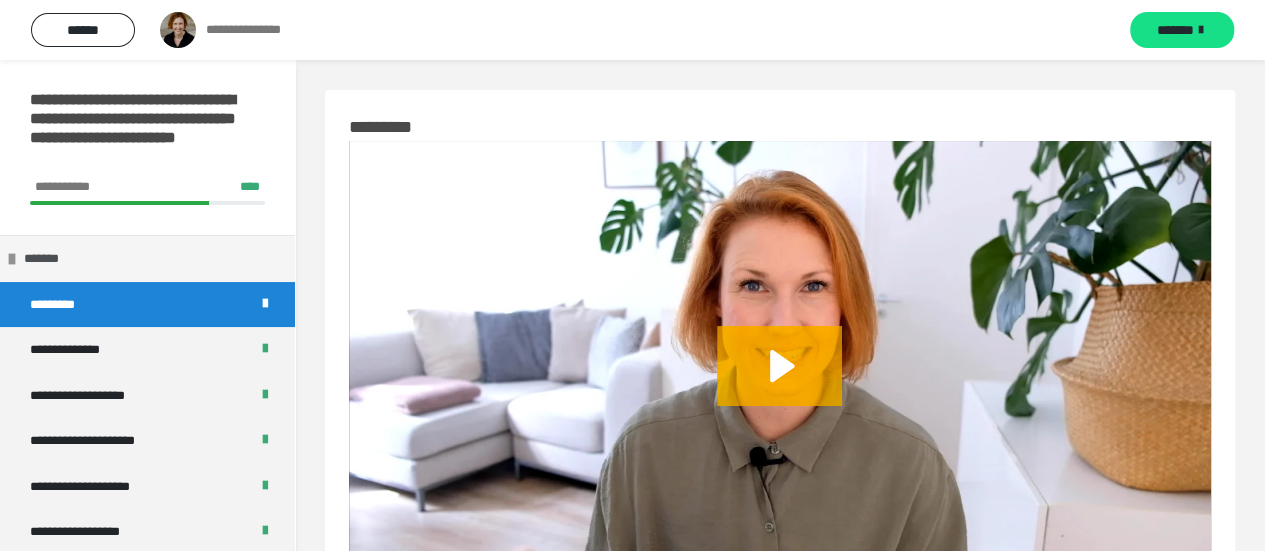 click at bounding box center [12, 259] 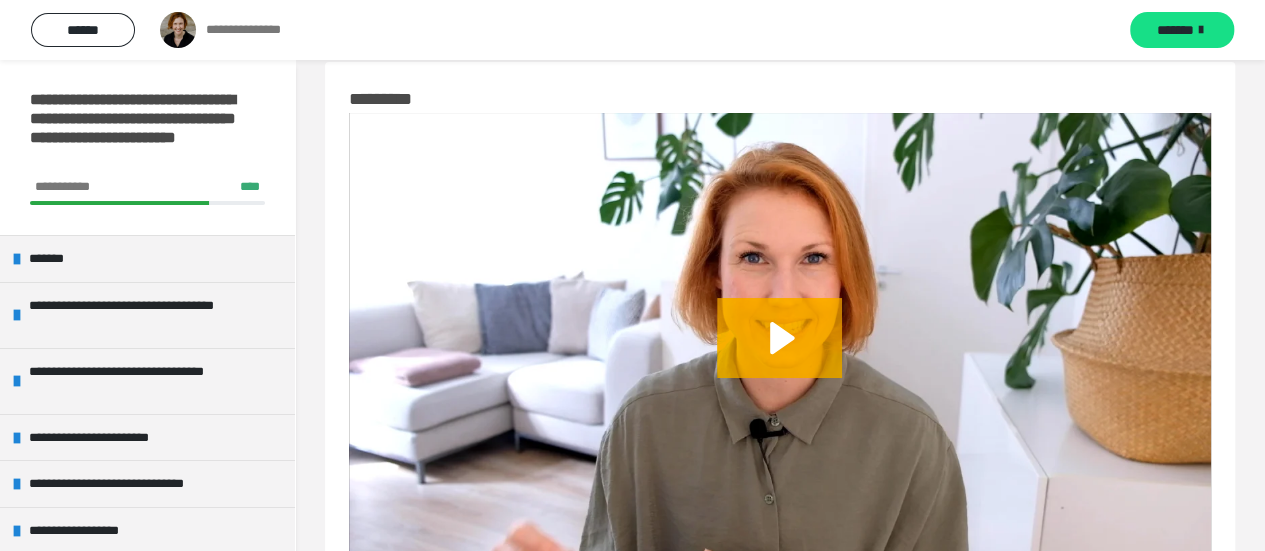 scroll, scrollTop: 0, scrollLeft: 0, axis: both 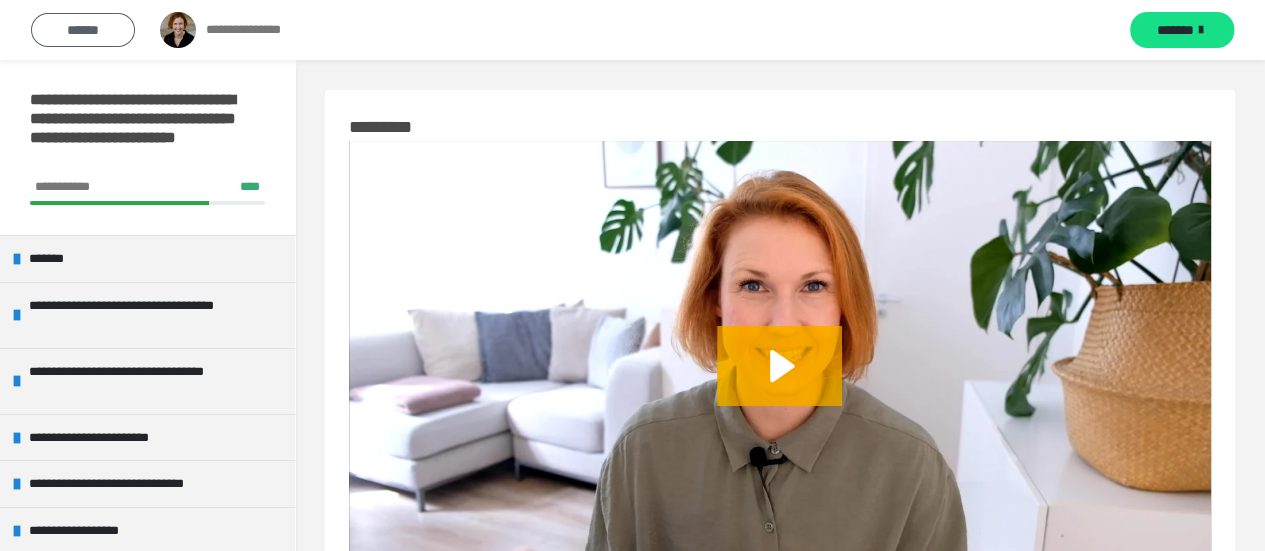 click on "******" at bounding box center [83, 30] 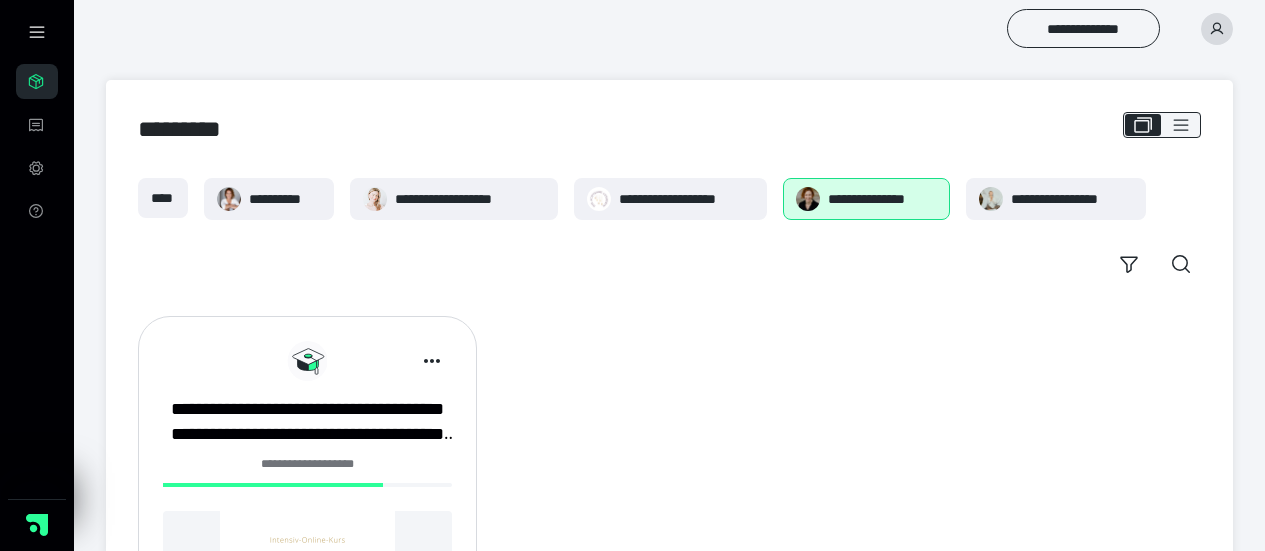 scroll, scrollTop: 0, scrollLeft: 0, axis: both 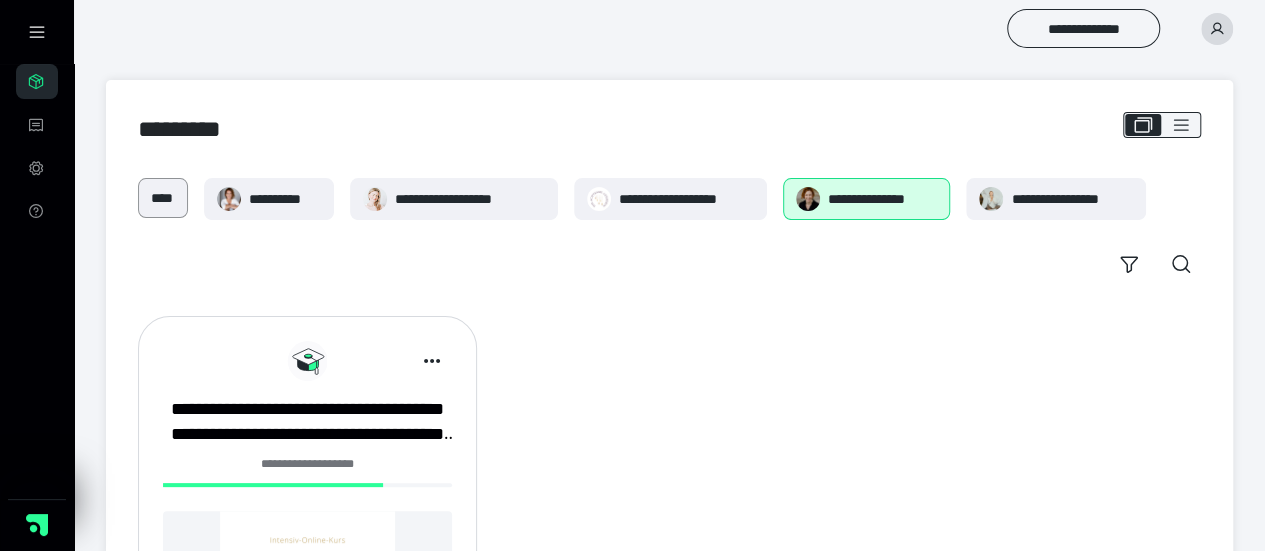 click on "****" at bounding box center [163, 198] 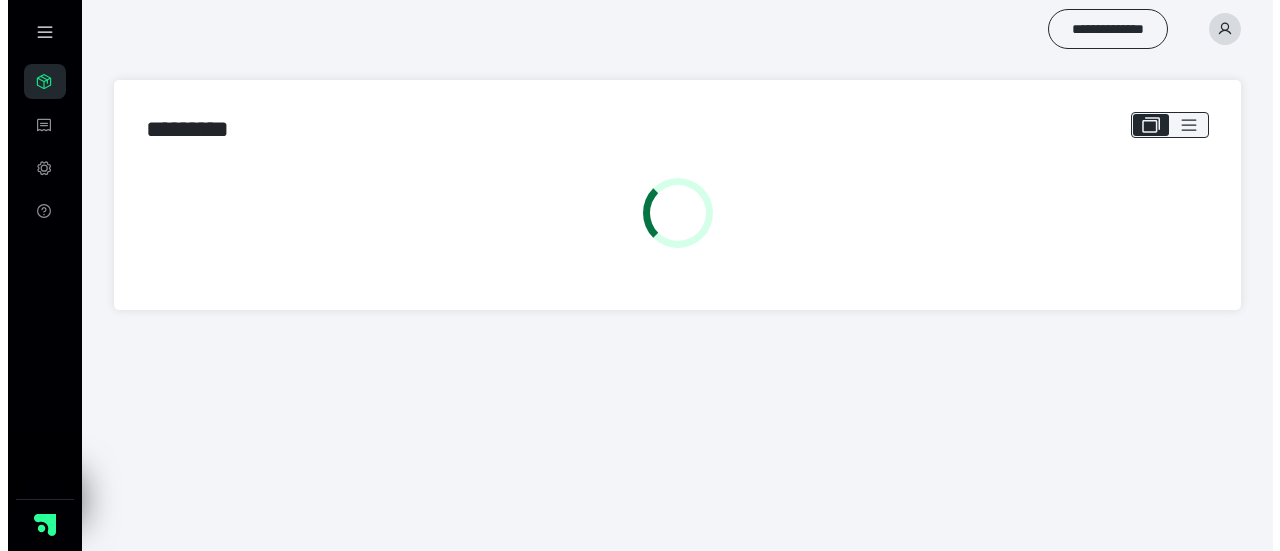 scroll, scrollTop: 0, scrollLeft: 0, axis: both 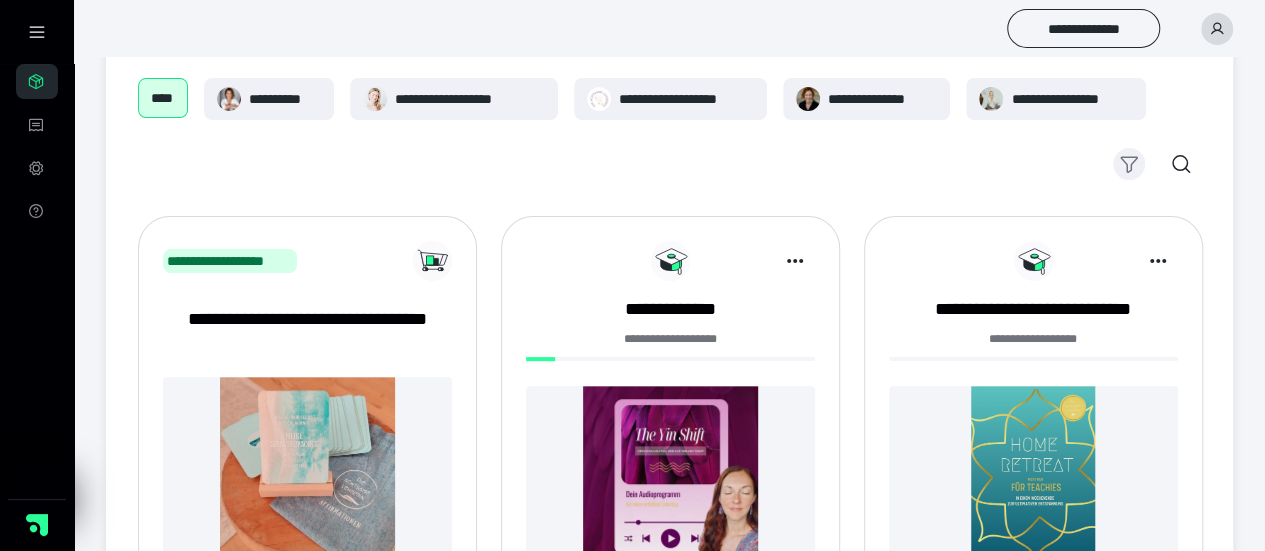 click at bounding box center (1129, 164) 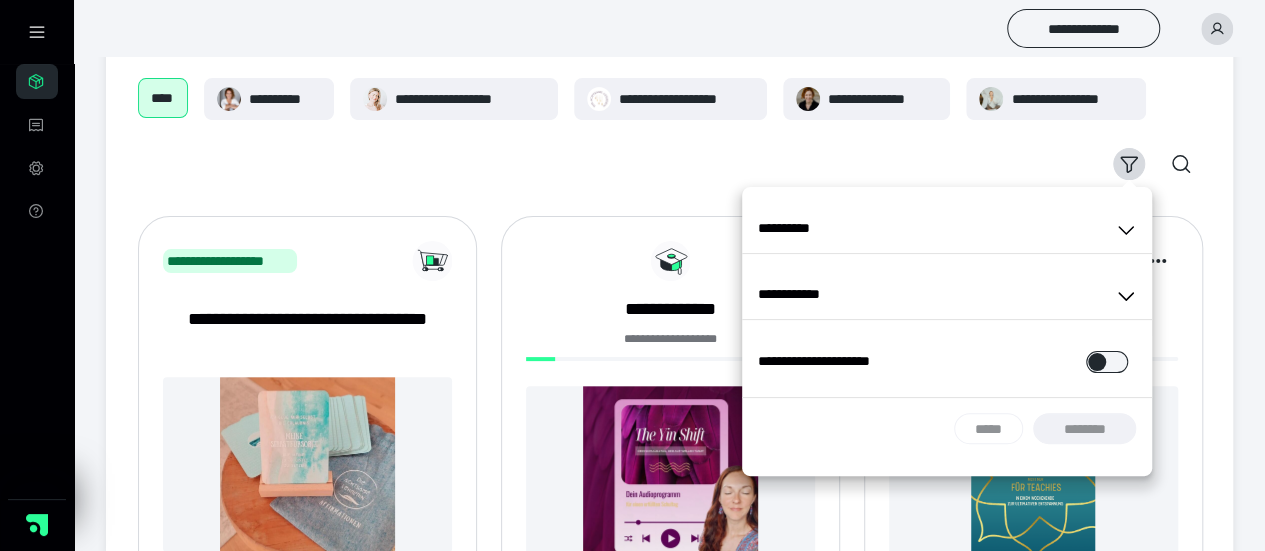 click 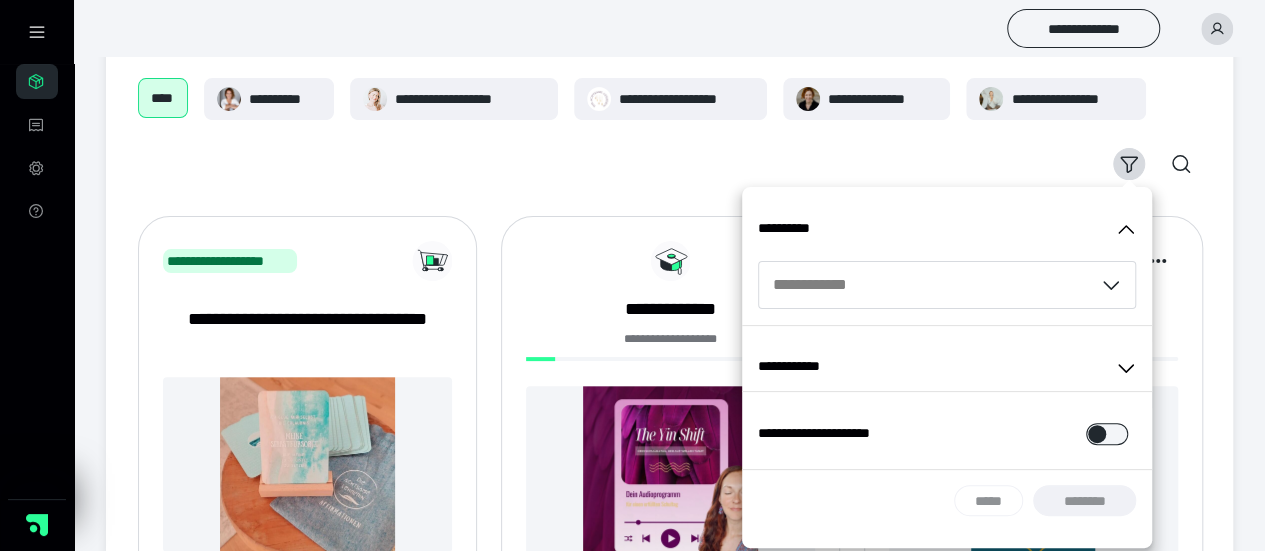click 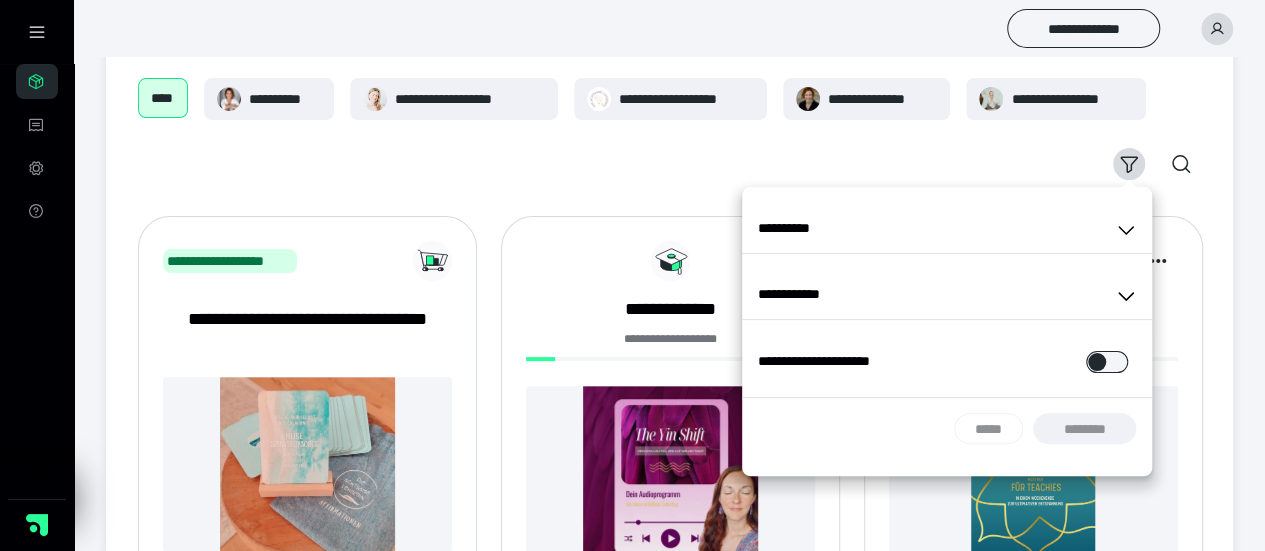 click at bounding box center [1126, 294] 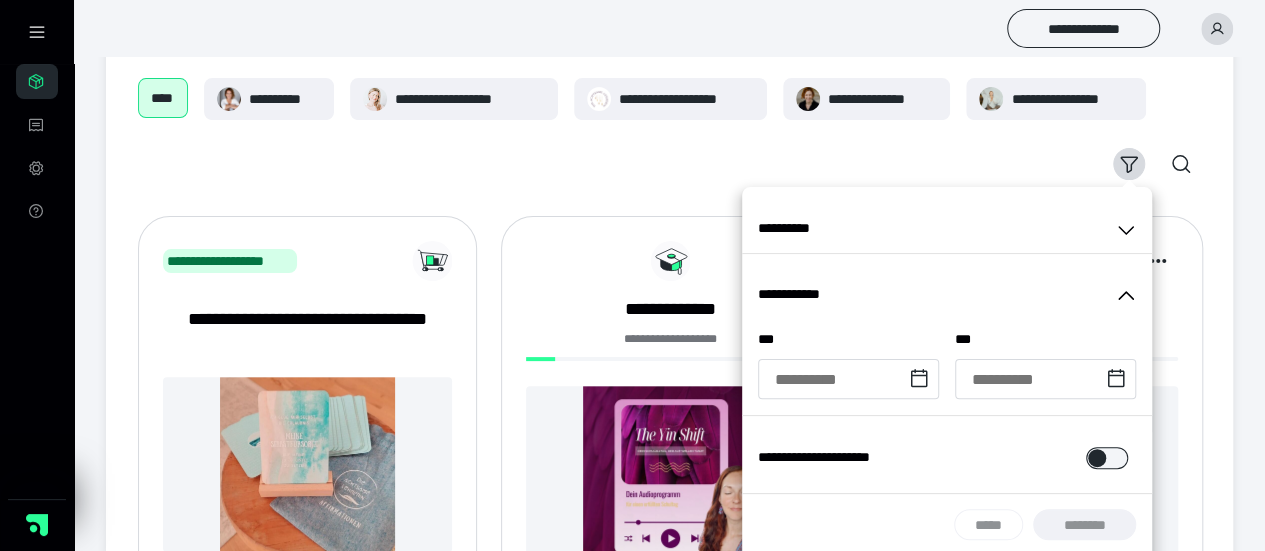 click at bounding box center (1126, 294) 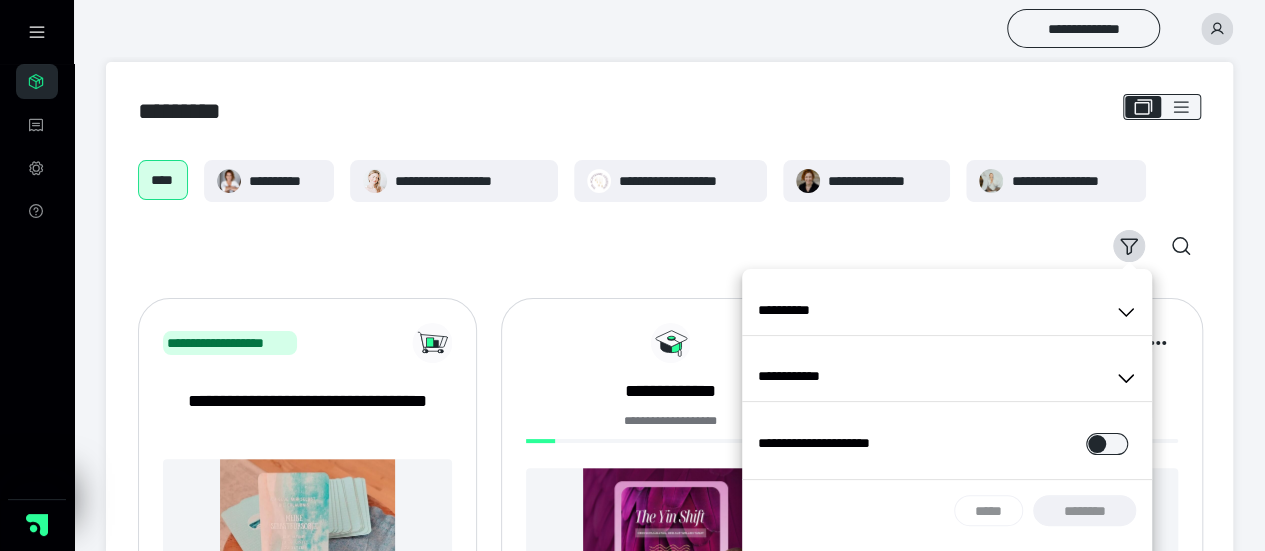 scroll, scrollTop: 0, scrollLeft: 0, axis: both 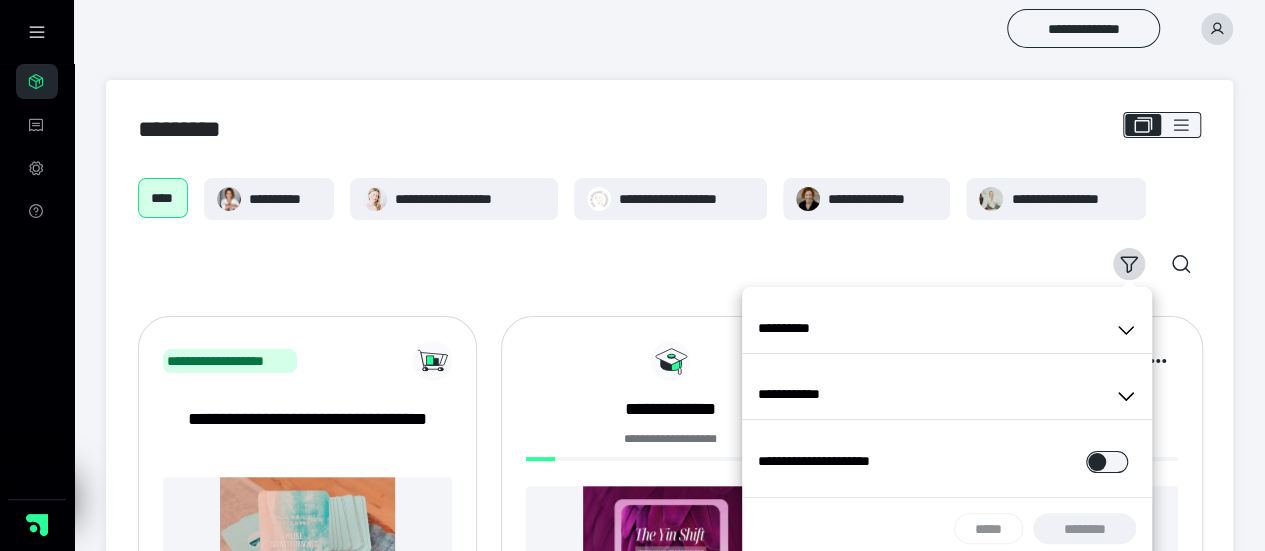 click on "**********" at bounding box center (669, 231) 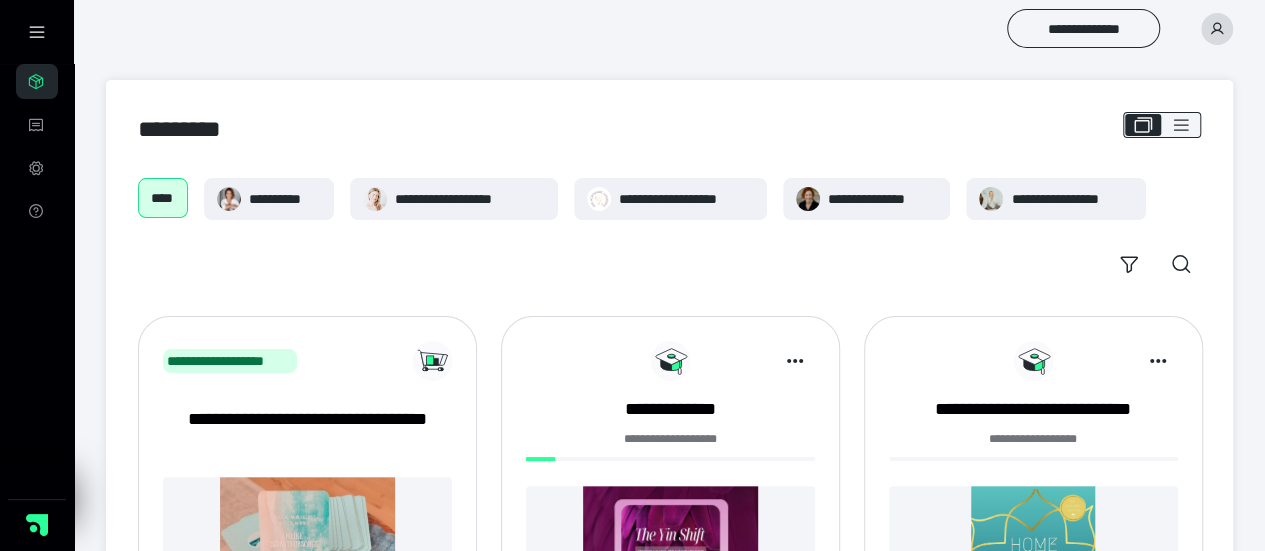 click at bounding box center [1157, 264] 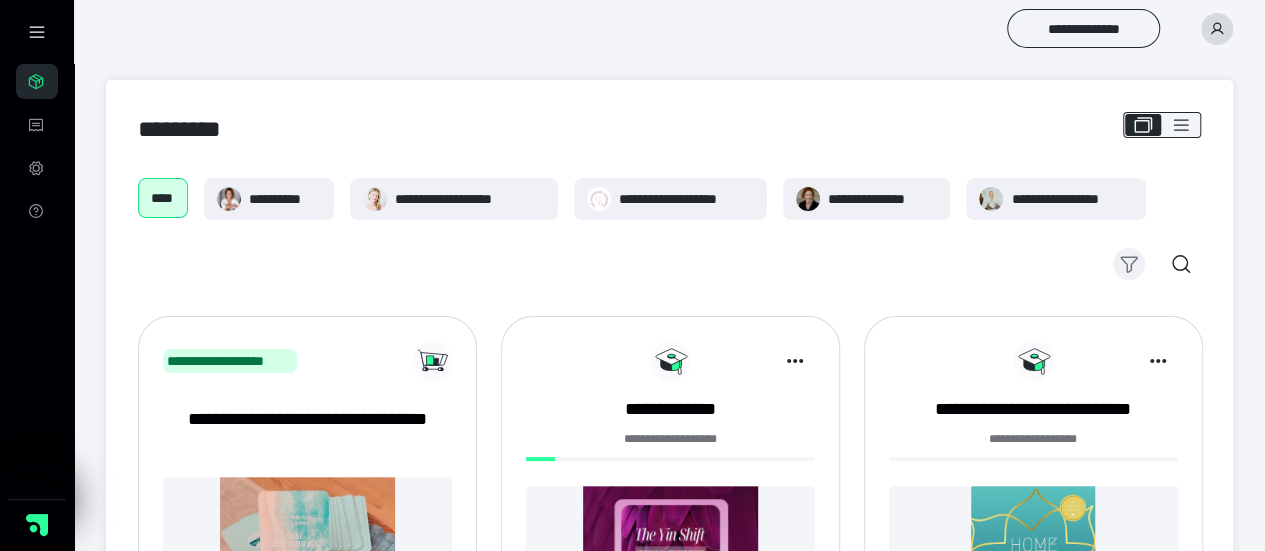 click at bounding box center [1129, 264] 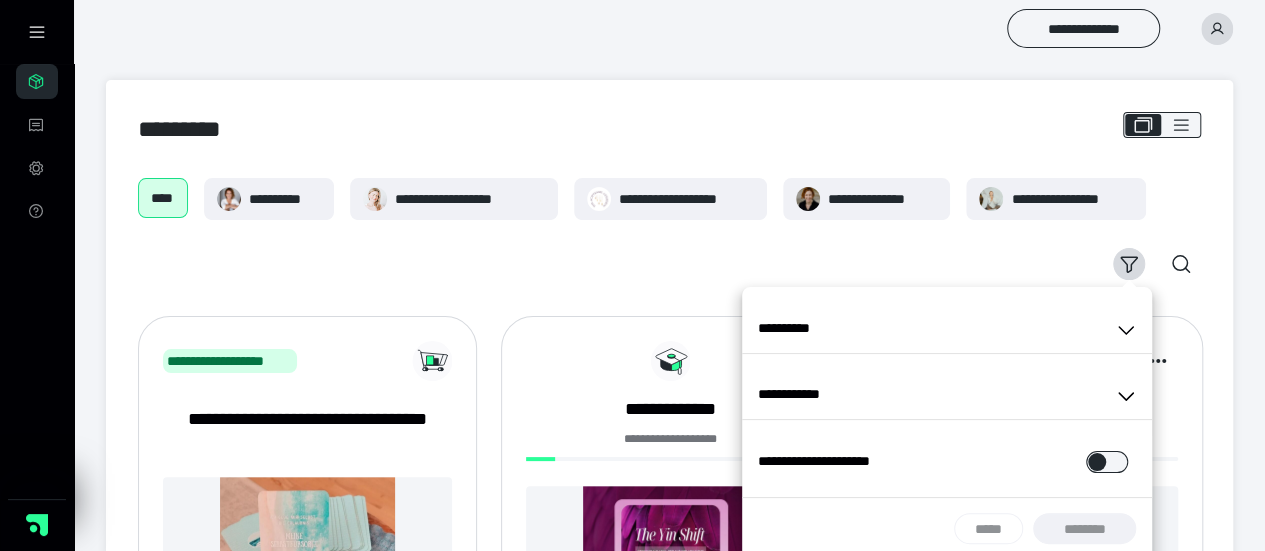 click on "**********" at bounding box center (947, 328) 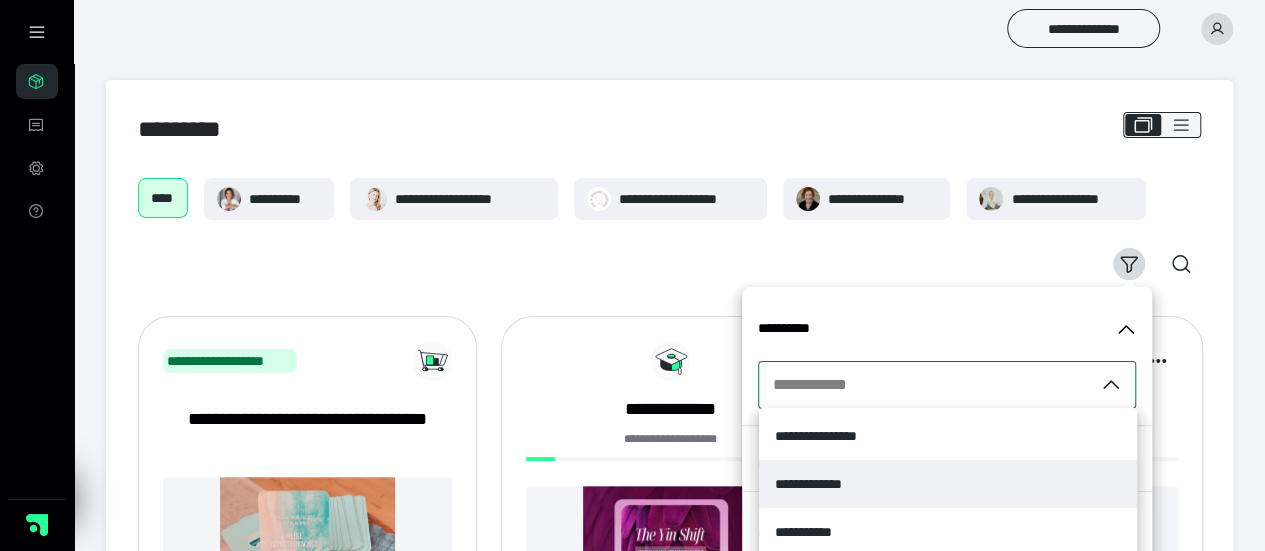 scroll, scrollTop: 165, scrollLeft: 0, axis: vertical 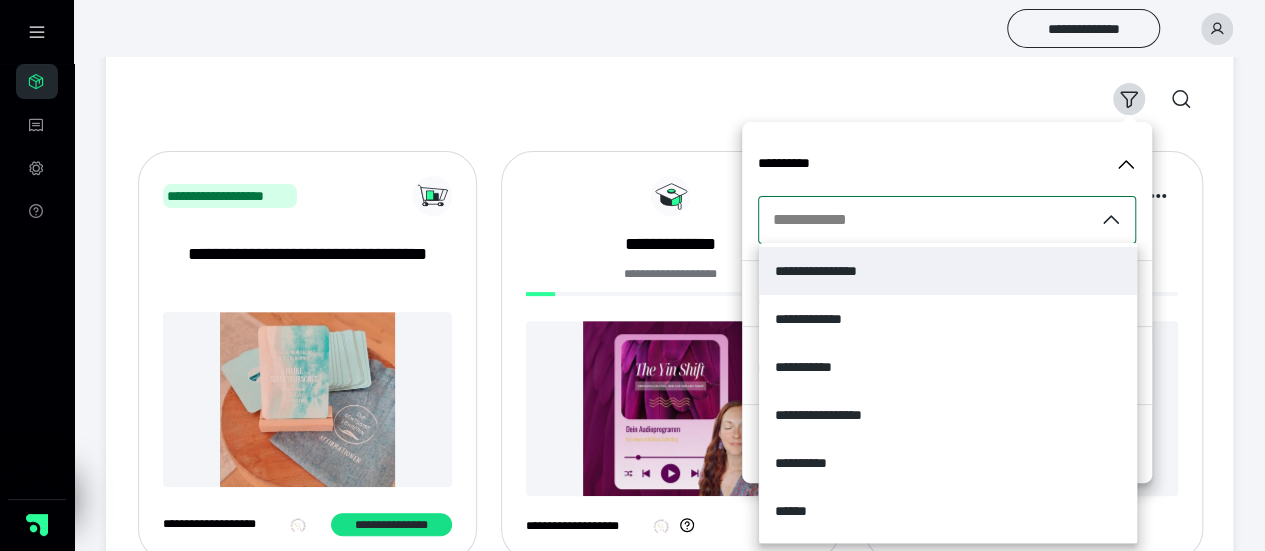 click 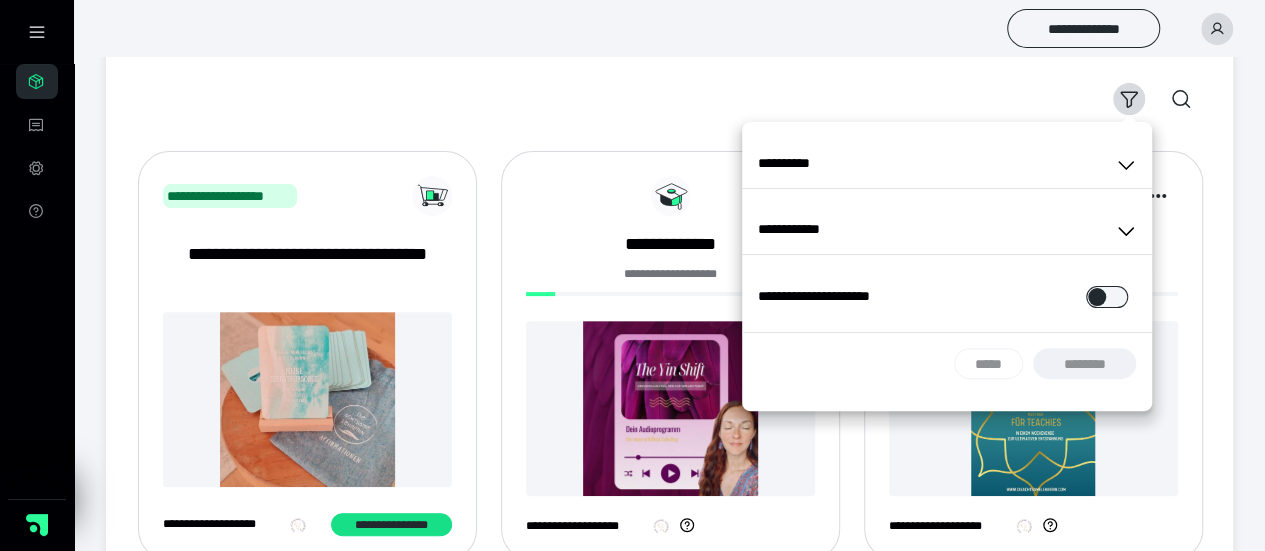 click on "********" at bounding box center [1084, 363] 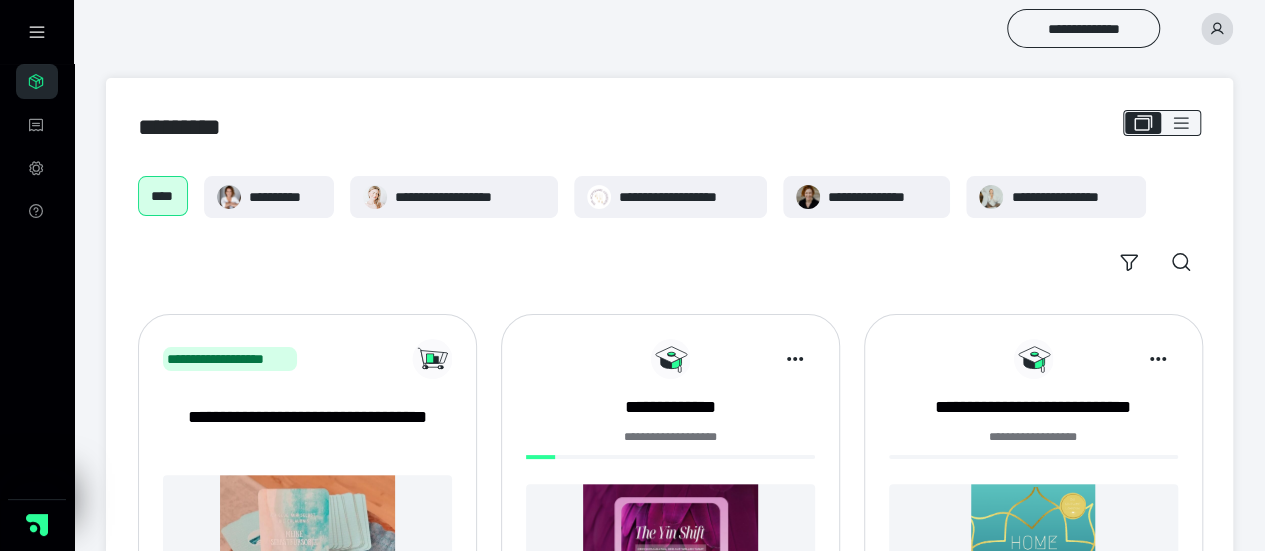 scroll, scrollTop: 0, scrollLeft: 0, axis: both 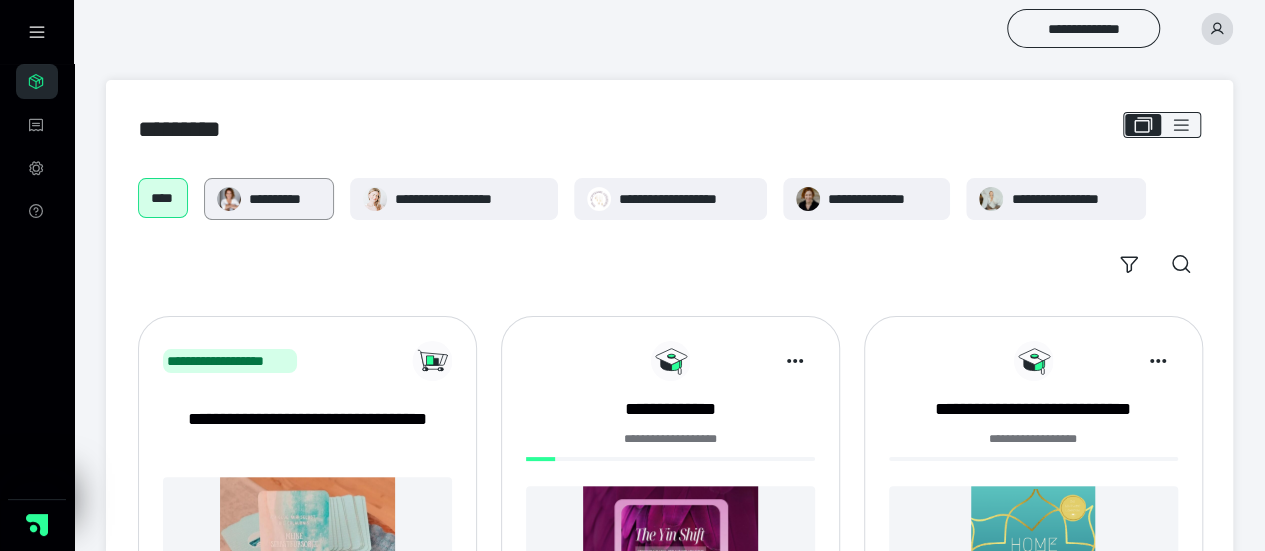 click on "**********" at bounding box center (269, 199) 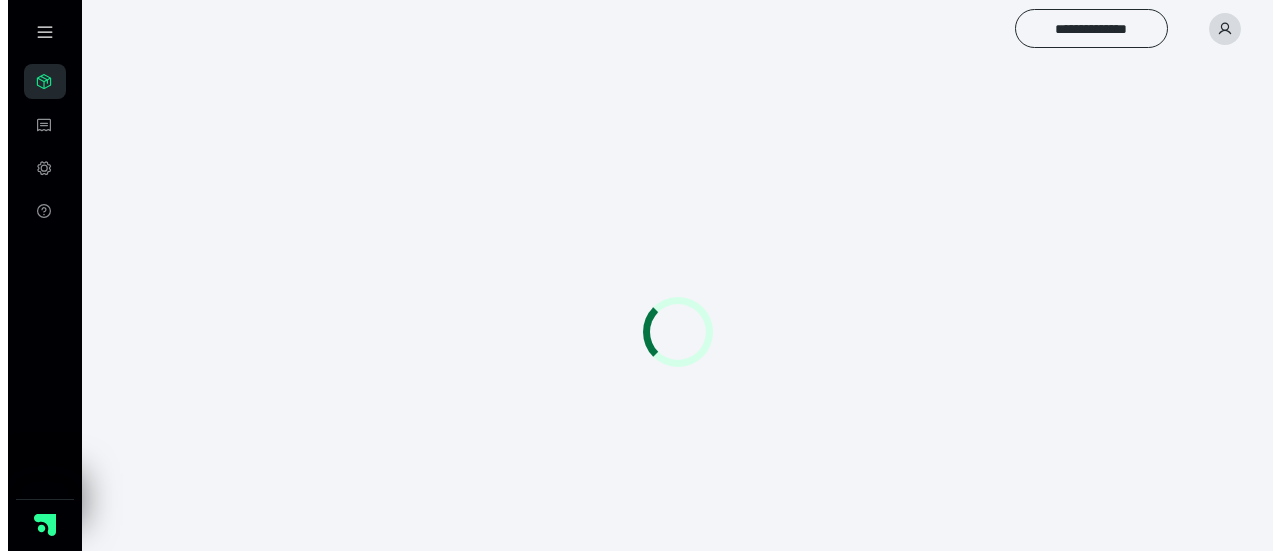 scroll, scrollTop: 0, scrollLeft: 0, axis: both 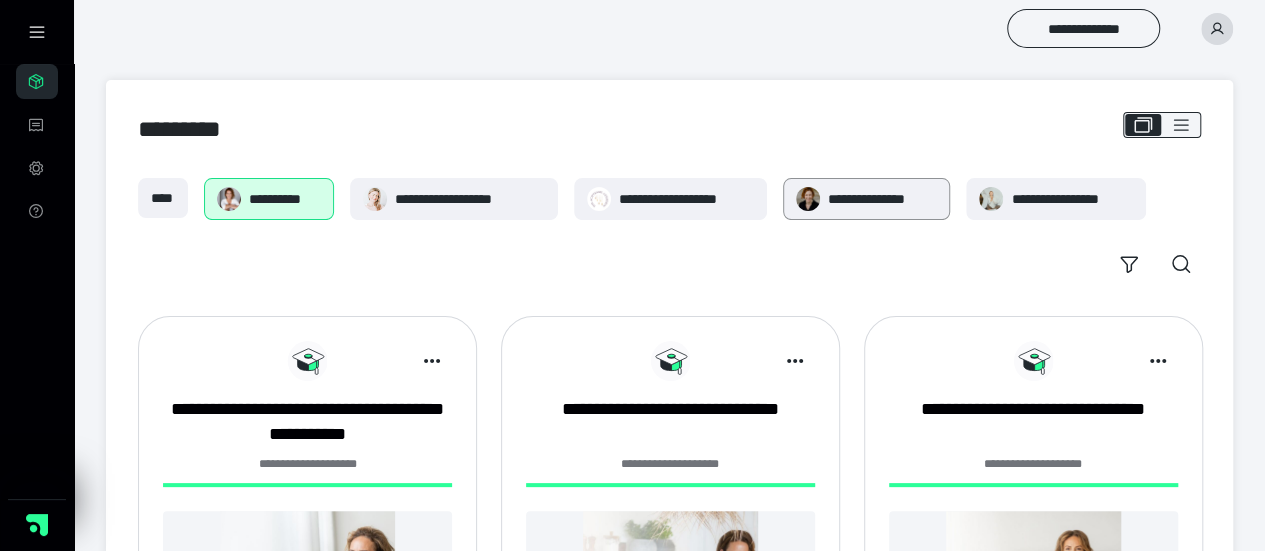 click on "**********" at bounding box center (883, 199) 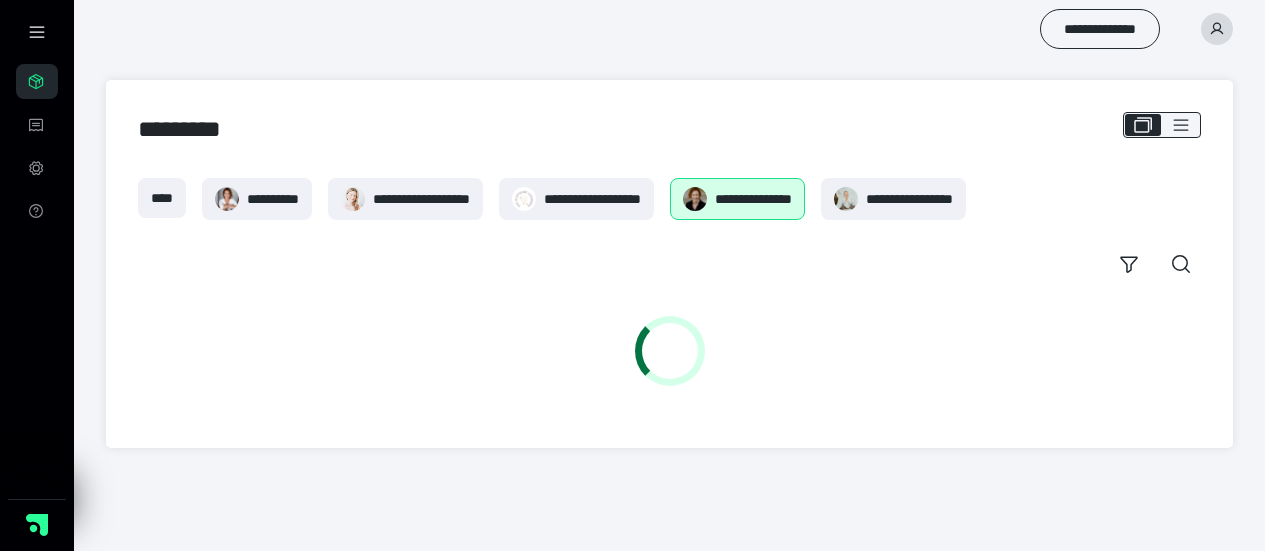 scroll, scrollTop: 0, scrollLeft: 0, axis: both 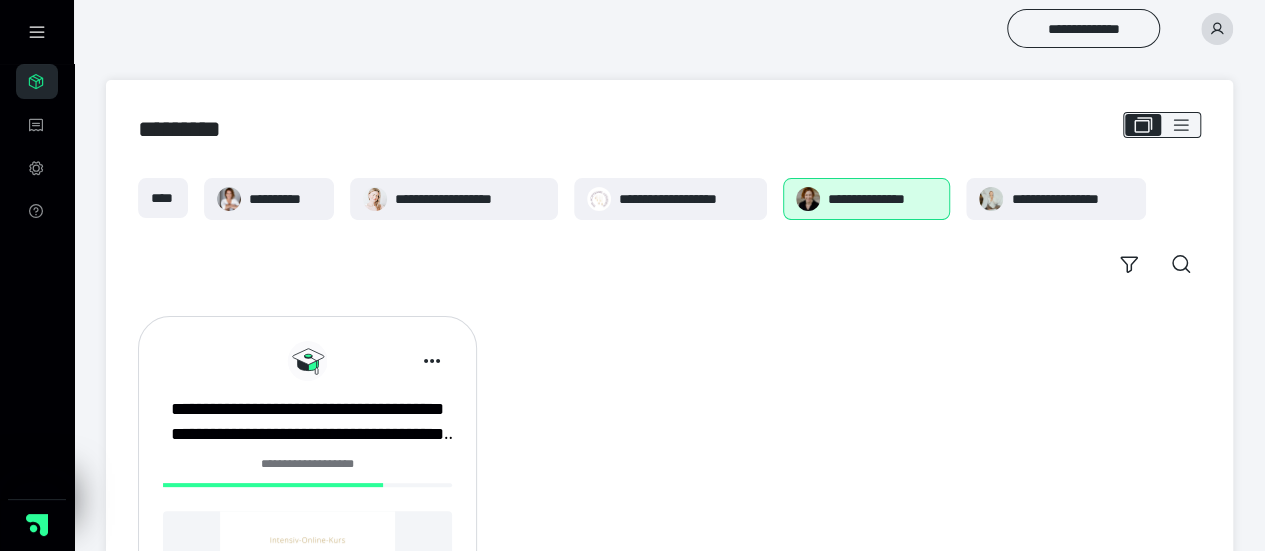 click at bounding box center (1217, 29) 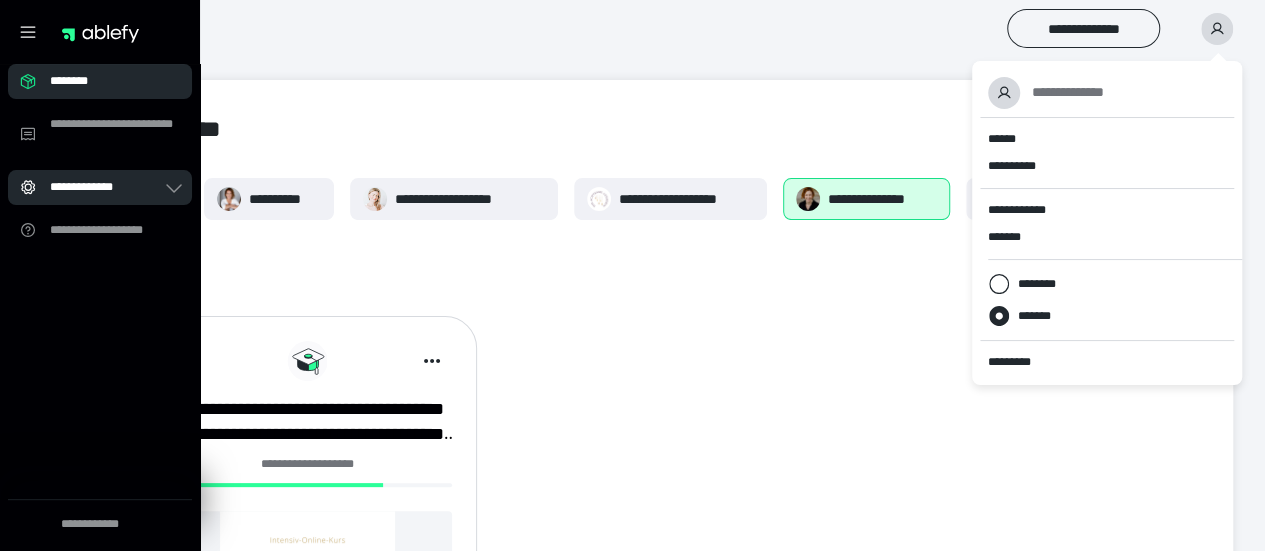 click 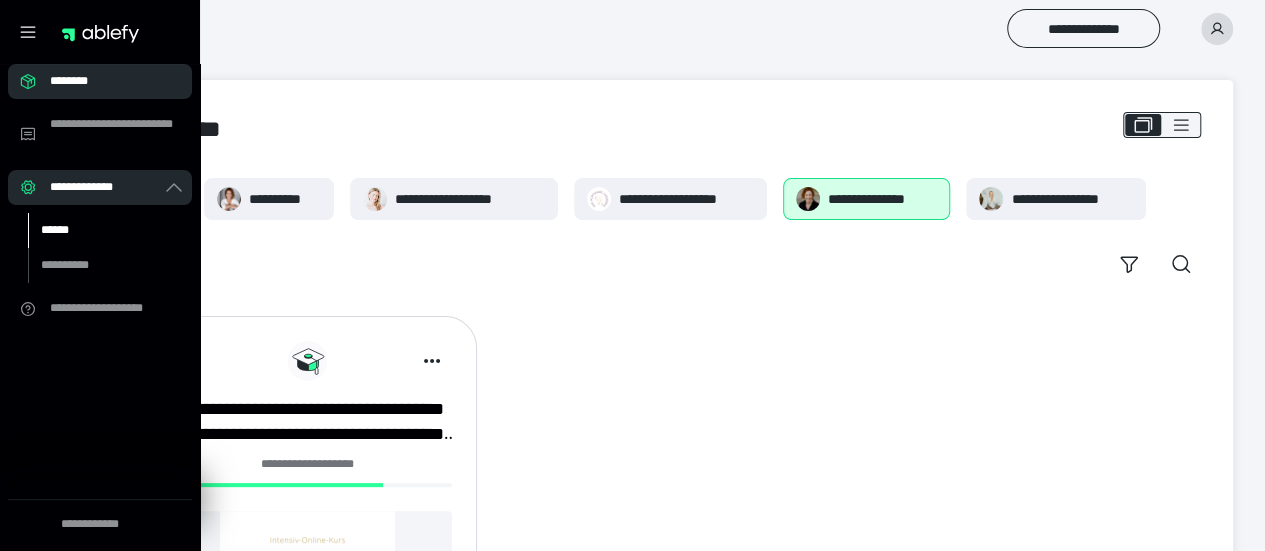 click on "******" at bounding box center [97, 230] 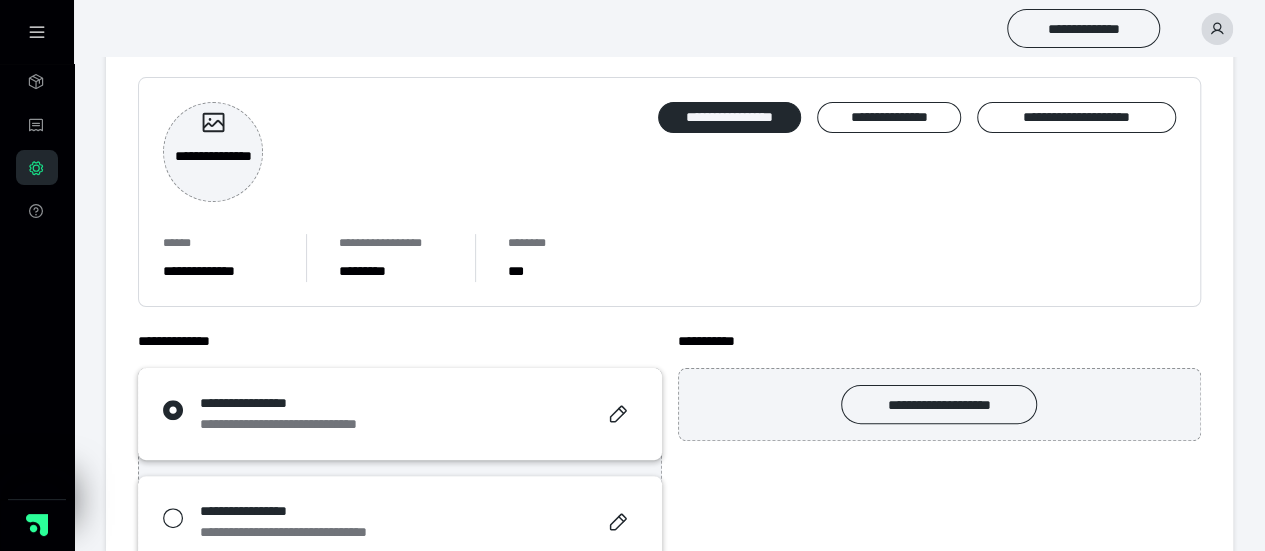 scroll, scrollTop: 0, scrollLeft: 0, axis: both 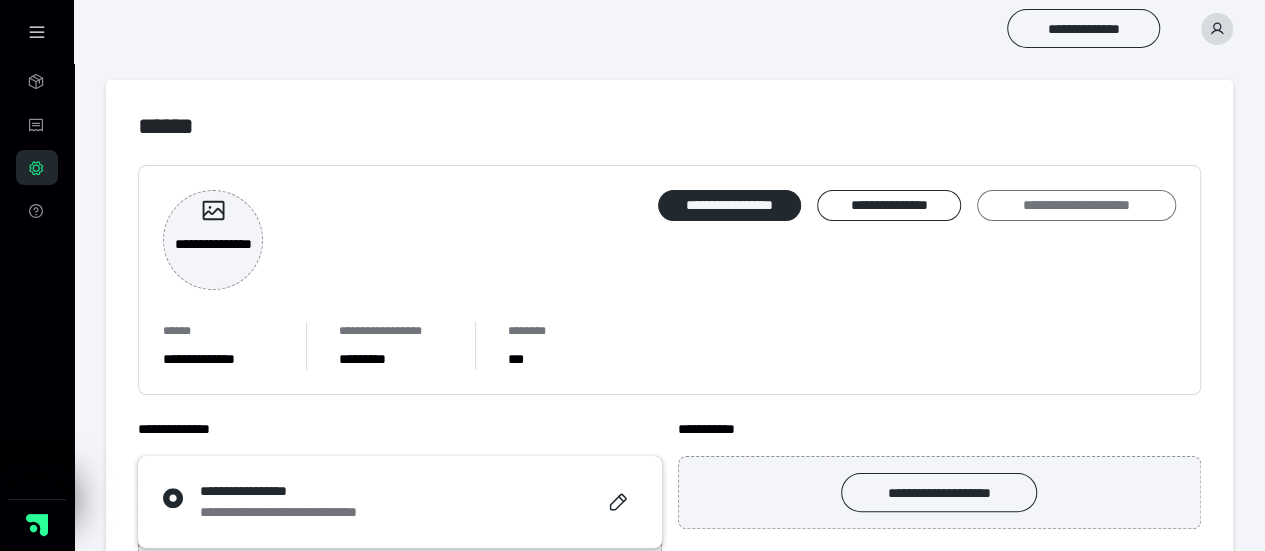 click on "**********" at bounding box center (1076, 205) 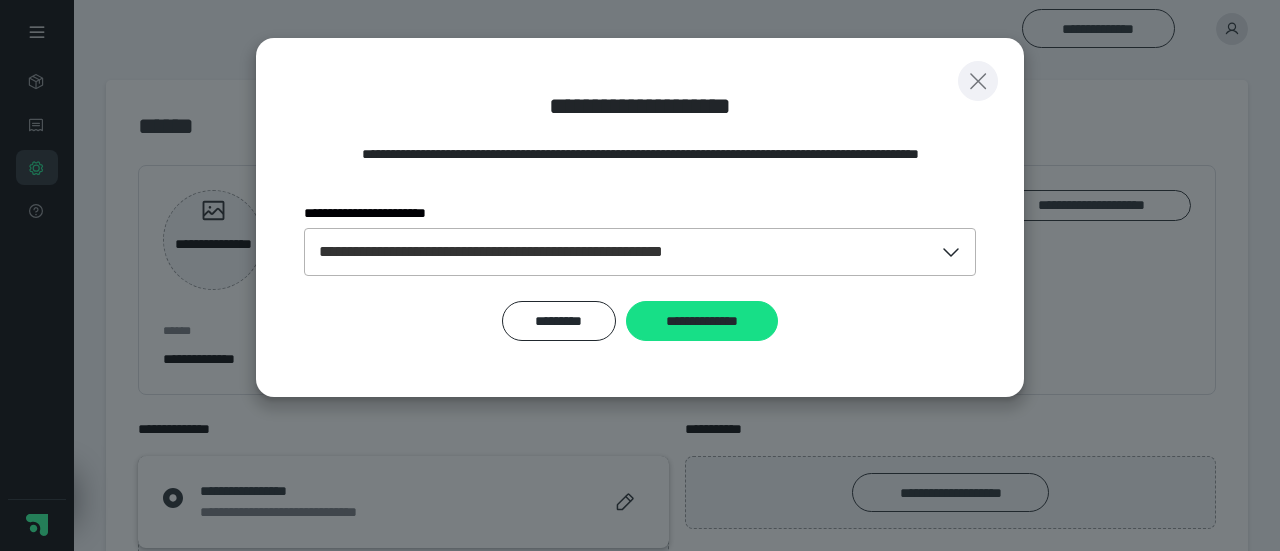 click 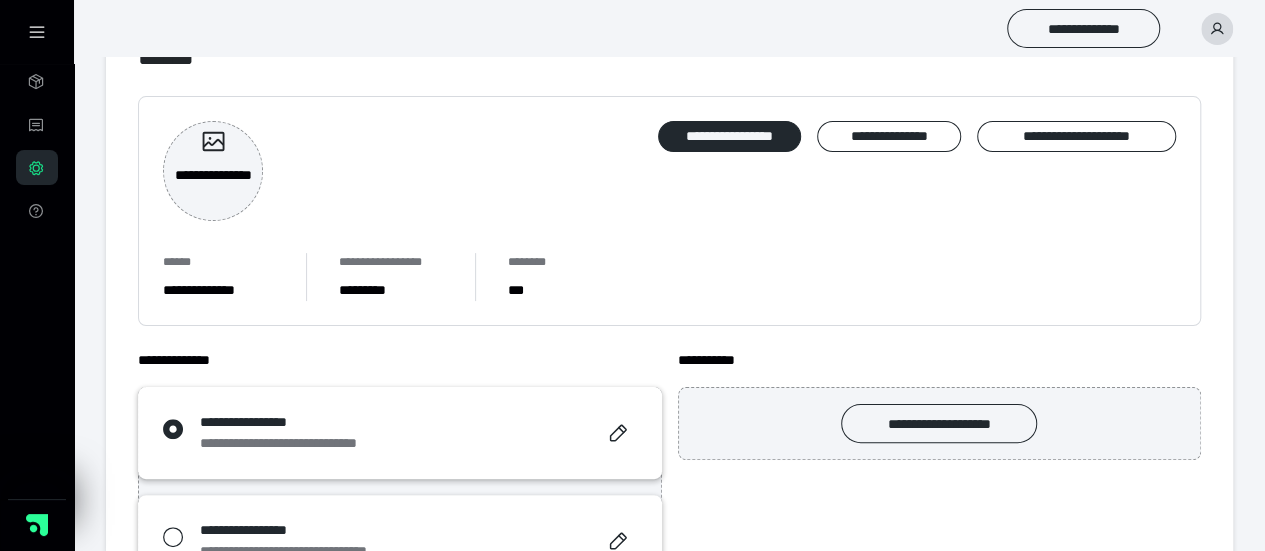 scroll, scrollTop: 100, scrollLeft: 0, axis: vertical 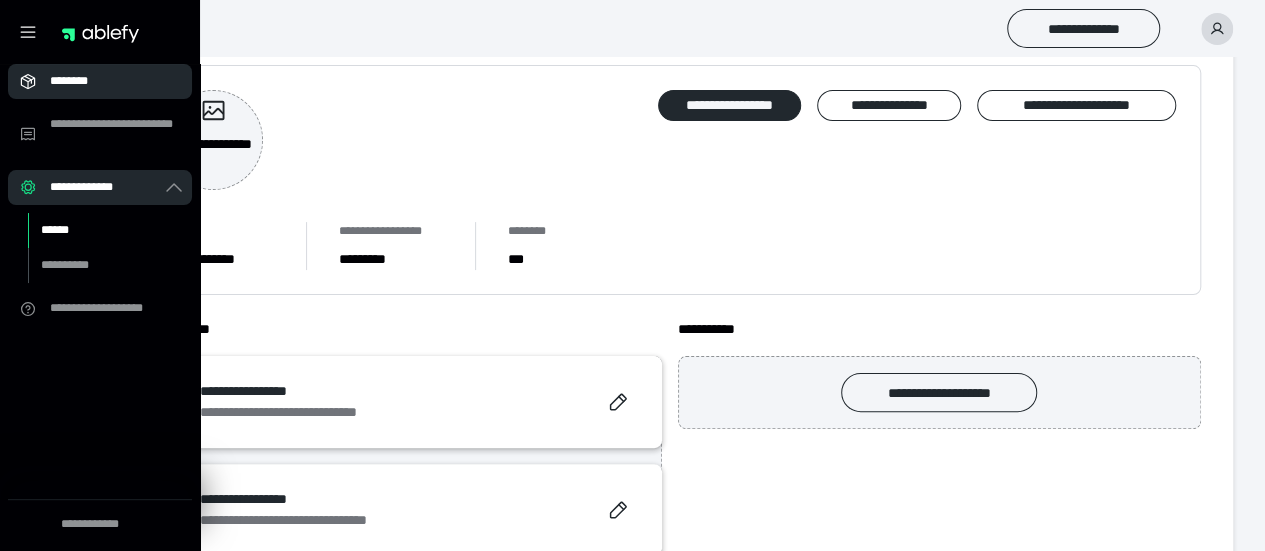 click on "********" at bounding box center [106, 81] 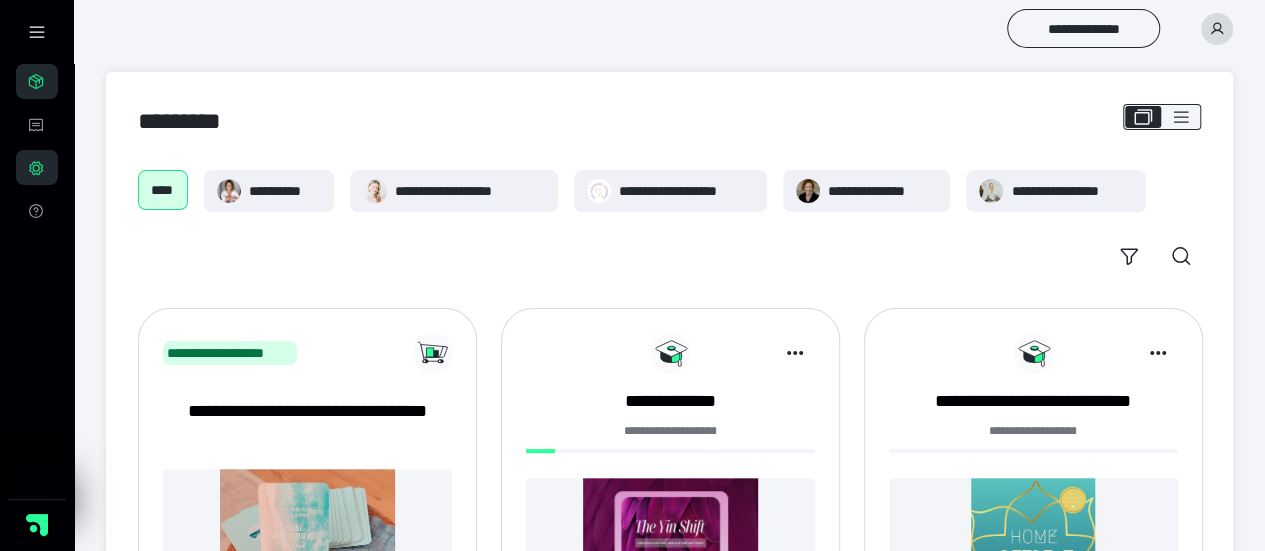 scroll, scrollTop: 0, scrollLeft: 0, axis: both 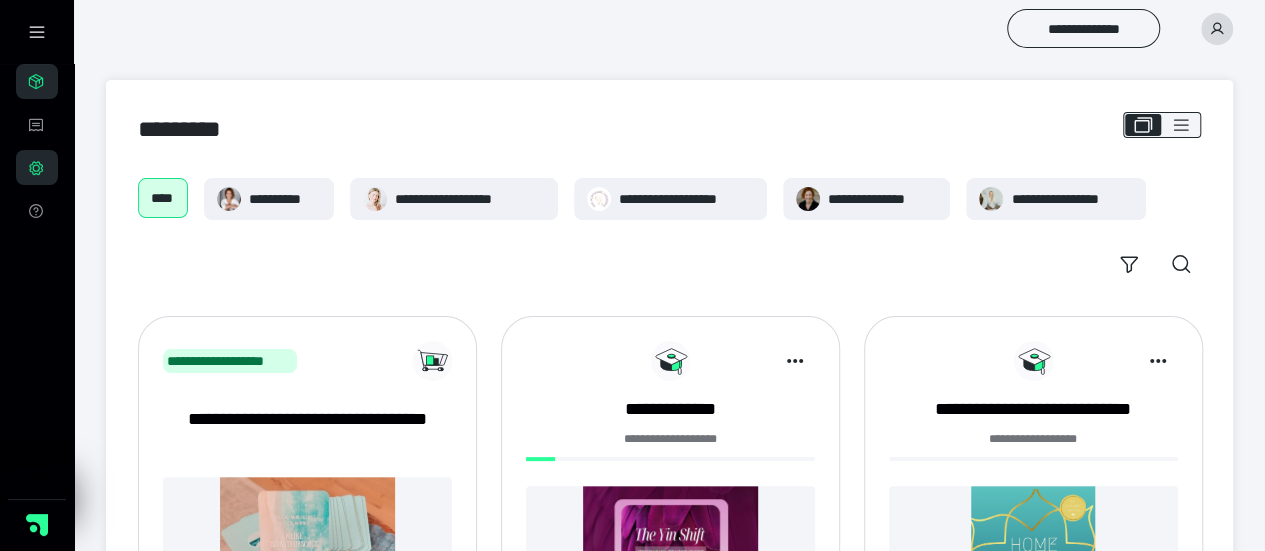drag, startPoint x: 549, startPoint y: 0, endPoint x: 405, endPoint y: 115, distance: 184.28511 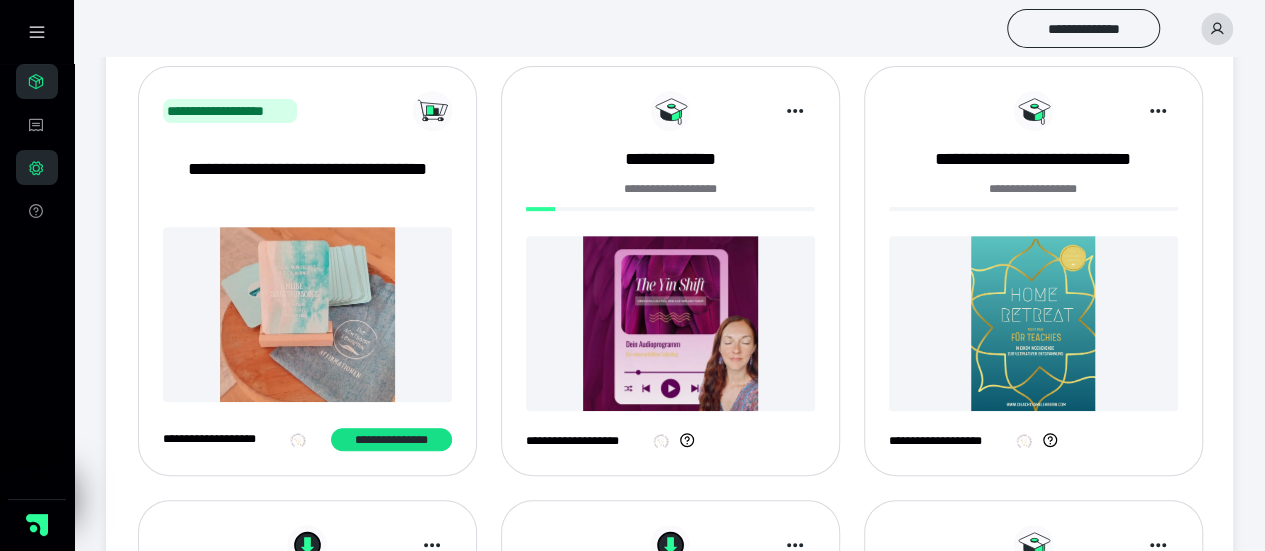 scroll, scrollTop: 300, scrollLeft: 0, axis: vertical 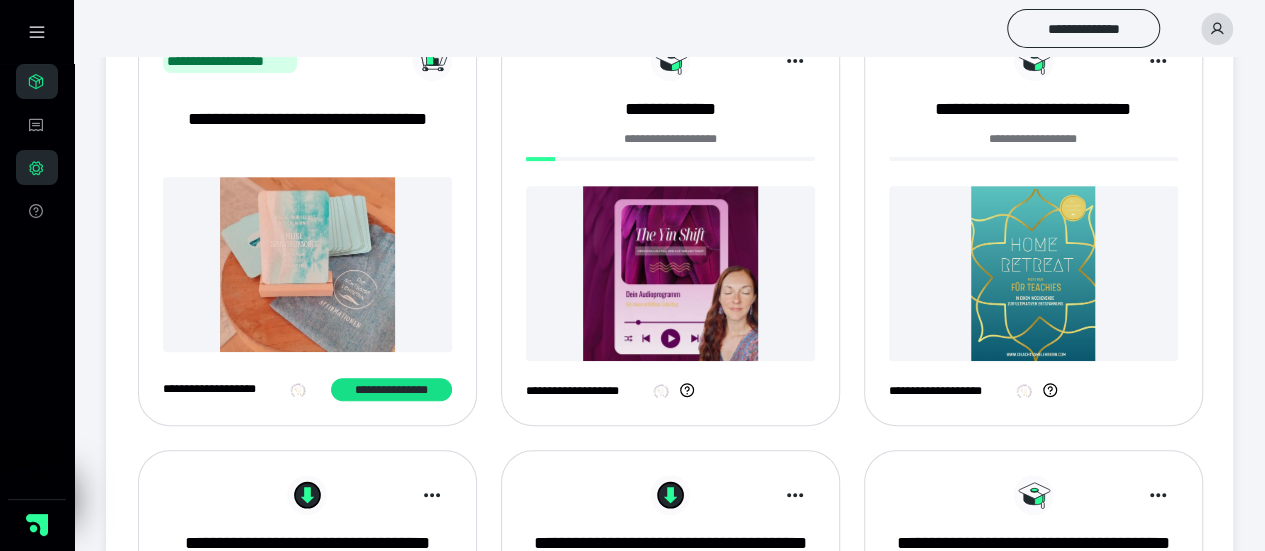 click at bounding box center (670, 273) 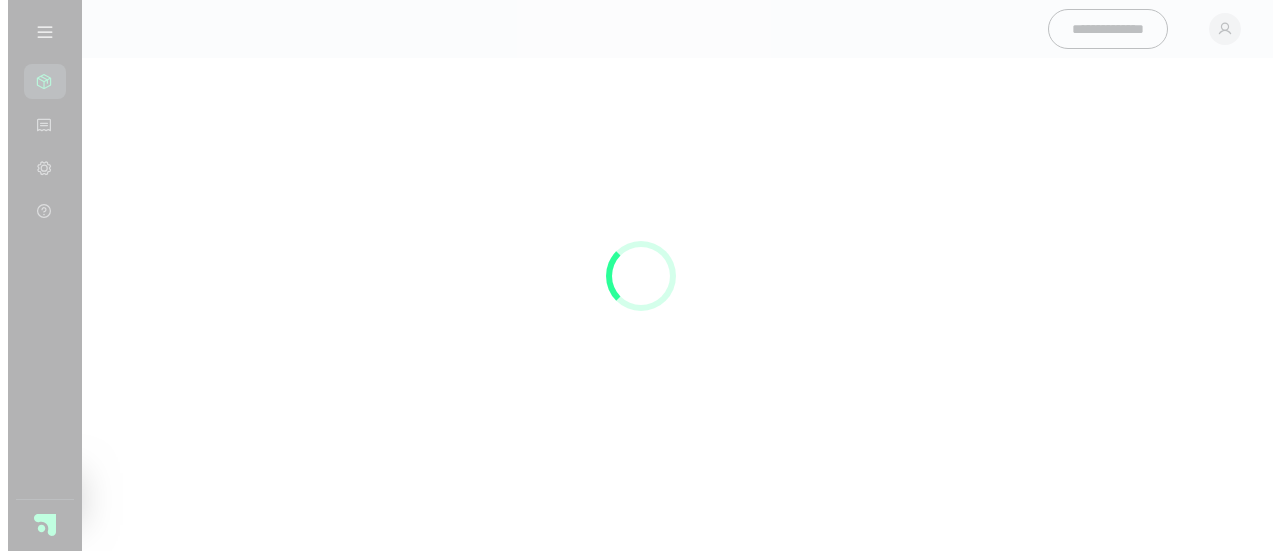 scroll, scrollTop: 0, scrollLeft: 0, axis: both 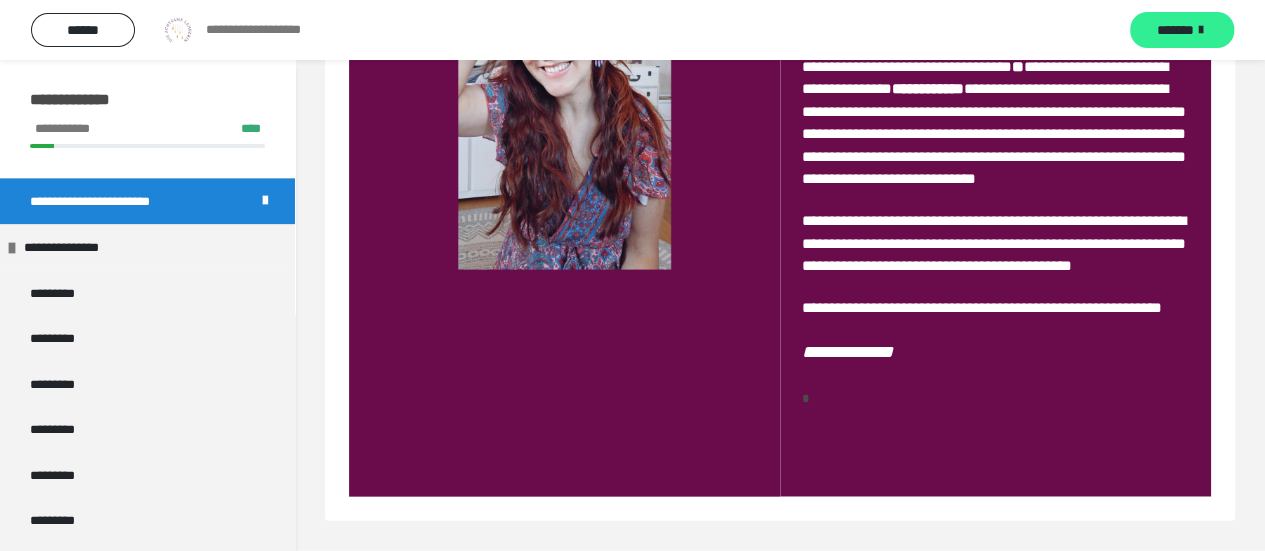click on "*******" at bounding box center (1175, 30) 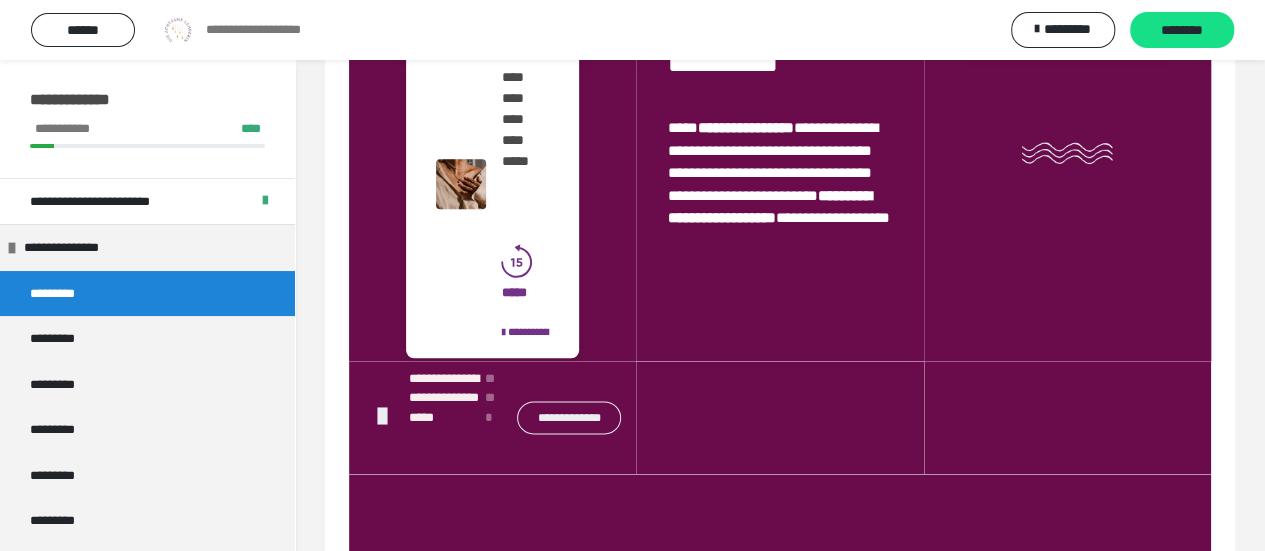 scroll, scrollTop: 1100, scrollLeft: 0, axis: vertical 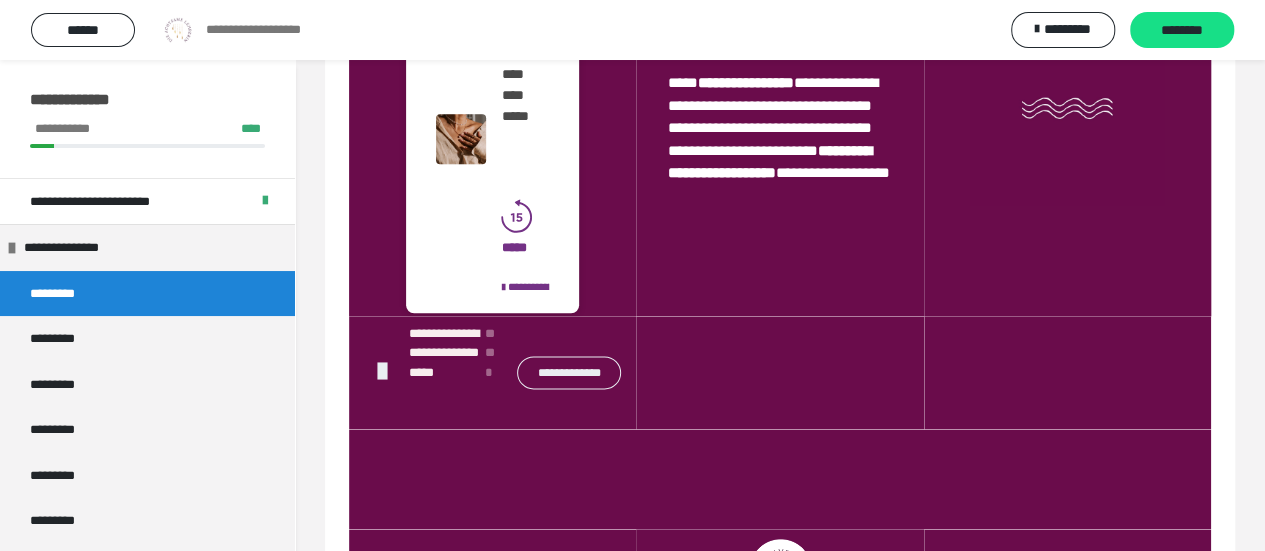 click at bounding box center (381, 372) 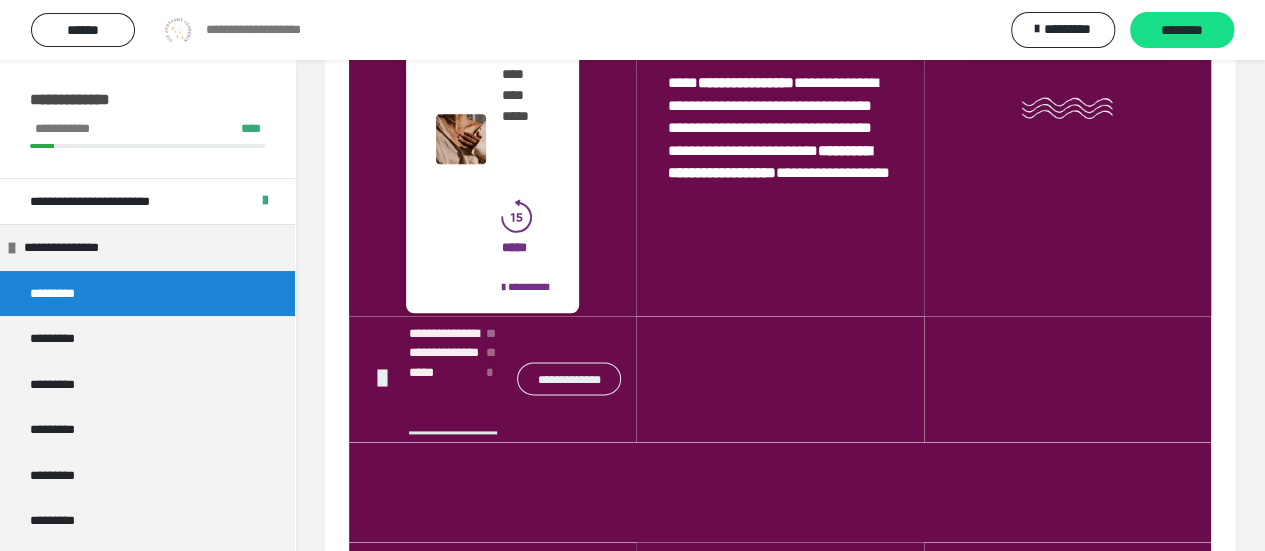 click on "**********" at bounding box center [632, 30] 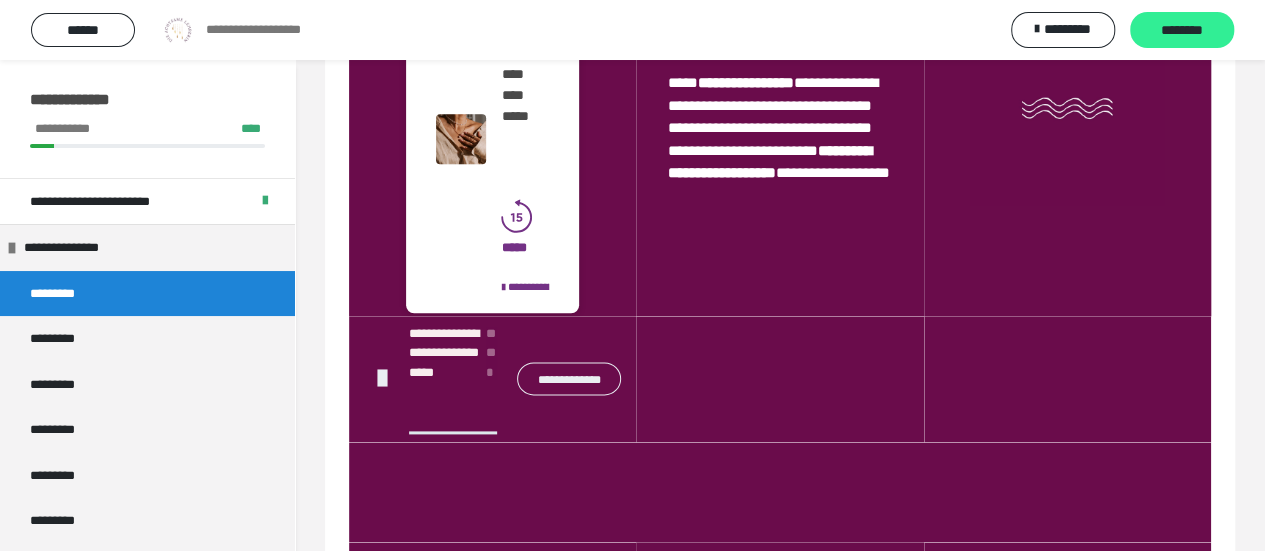 click on "********" at bounding box center (1182, 30) 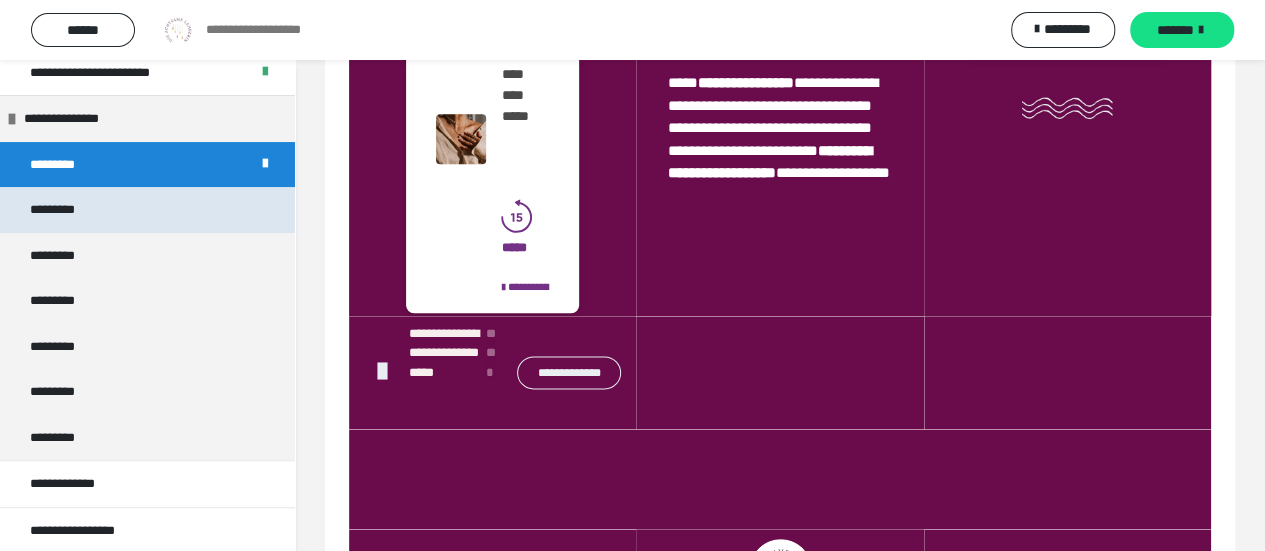 scroll, scrollTop: 135, scrollLeft: 0, axis: vertical 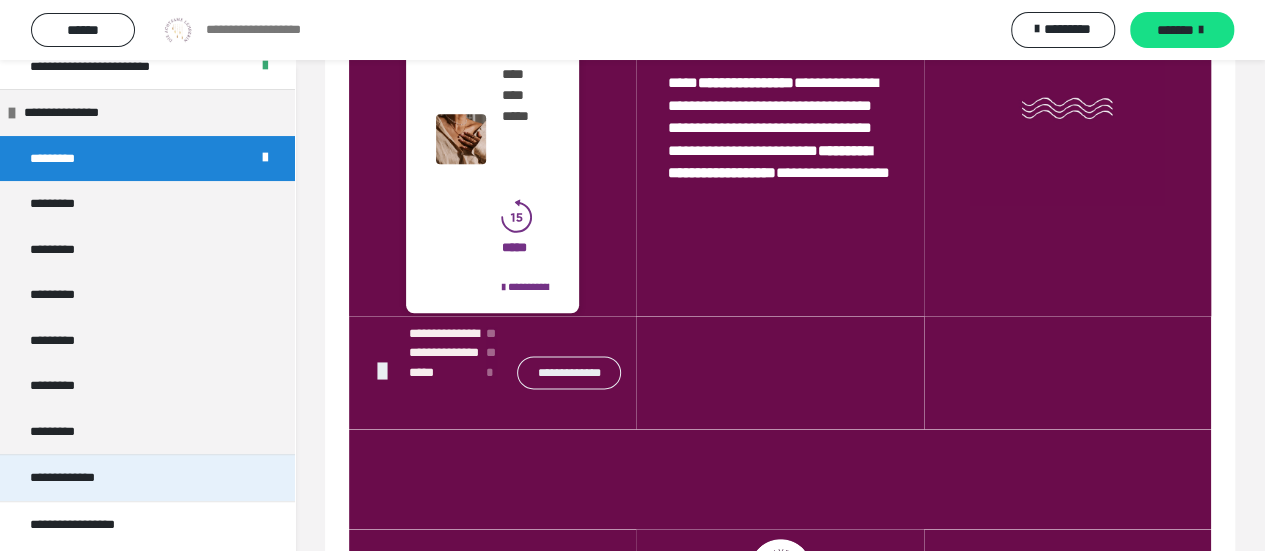 click on "**********" at bounding box center (147, 477) 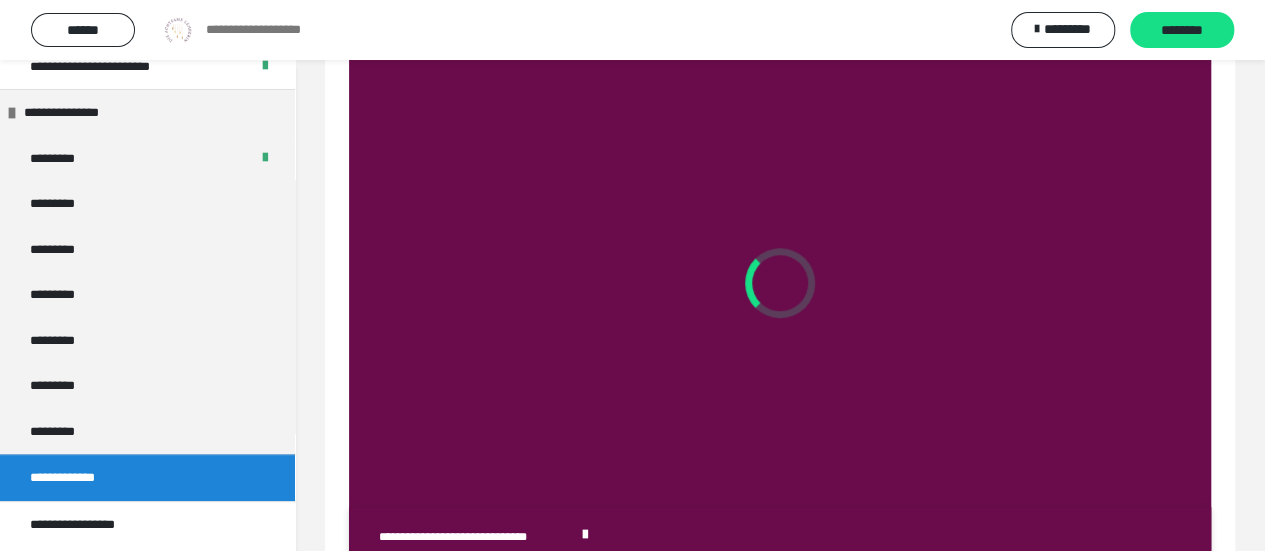 scroll, scrollTop: 512, scrollLeft: 0, axis: vertical 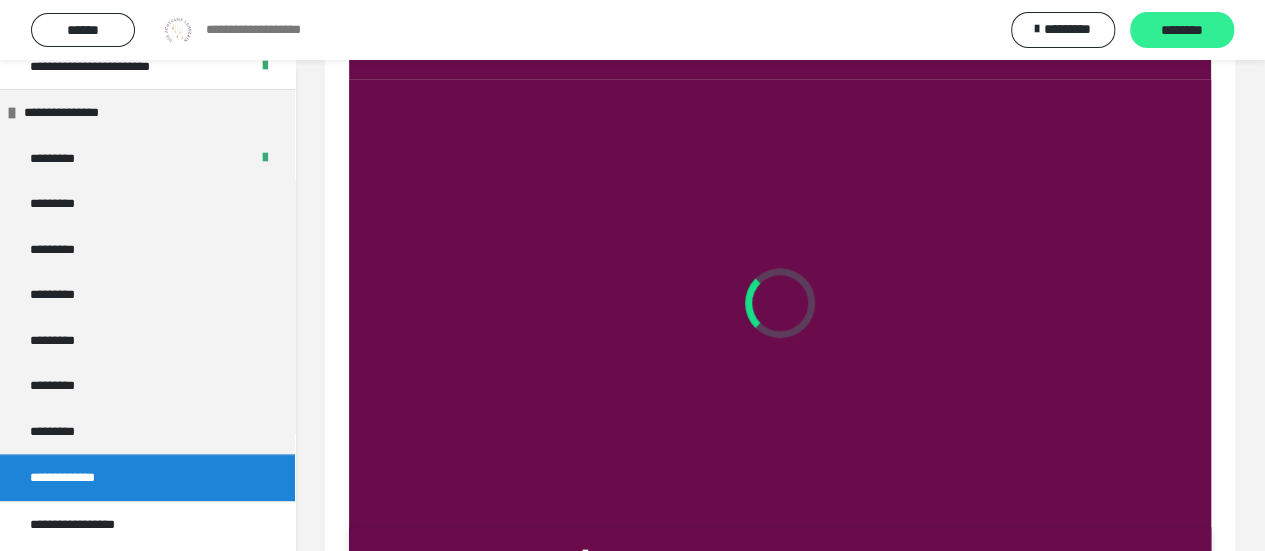 click on "********" at bounding box center [1182, 31] 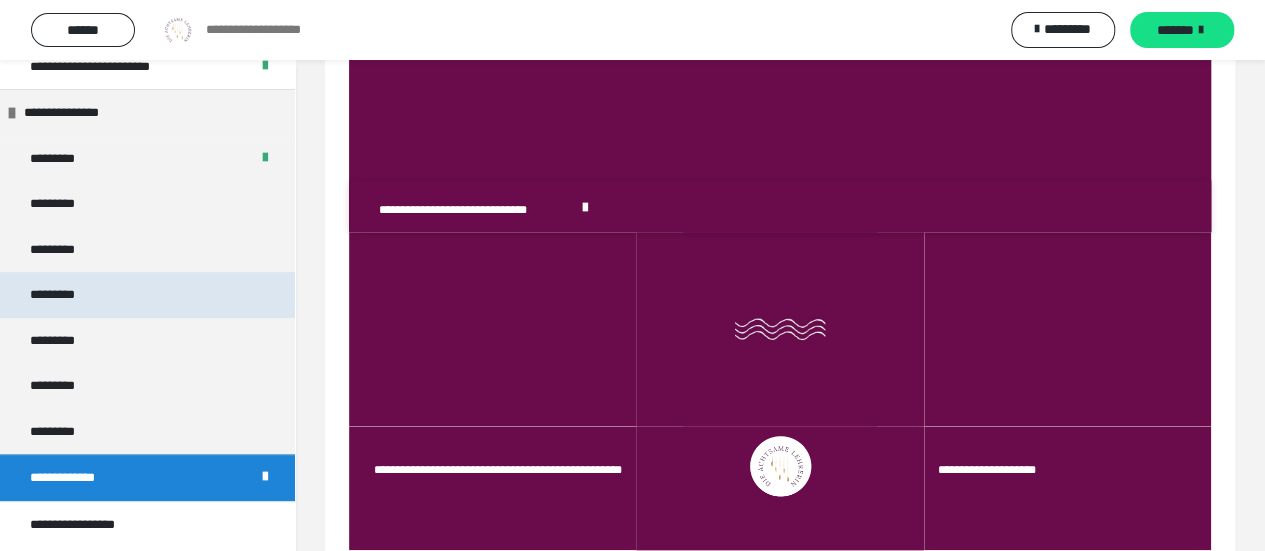 scroll, scrollTop: 912, scrollLeft: 0, axis: vertical 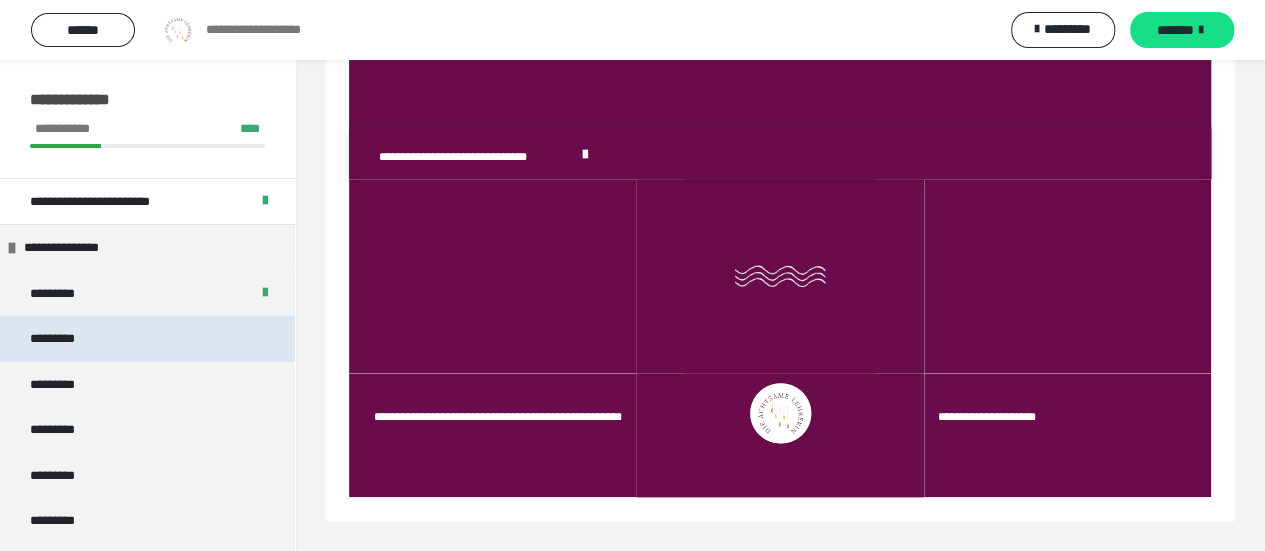 click on "*********" at bounding box center (147, 339) 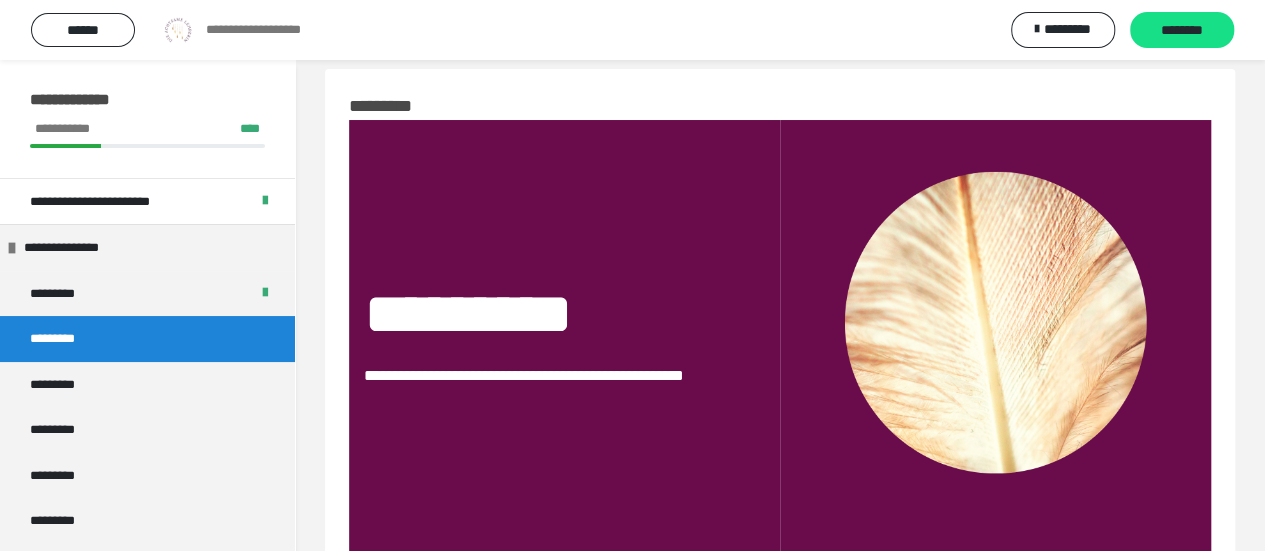 scroll, scrollTop: 0, scrollLeft: 0, axis: both 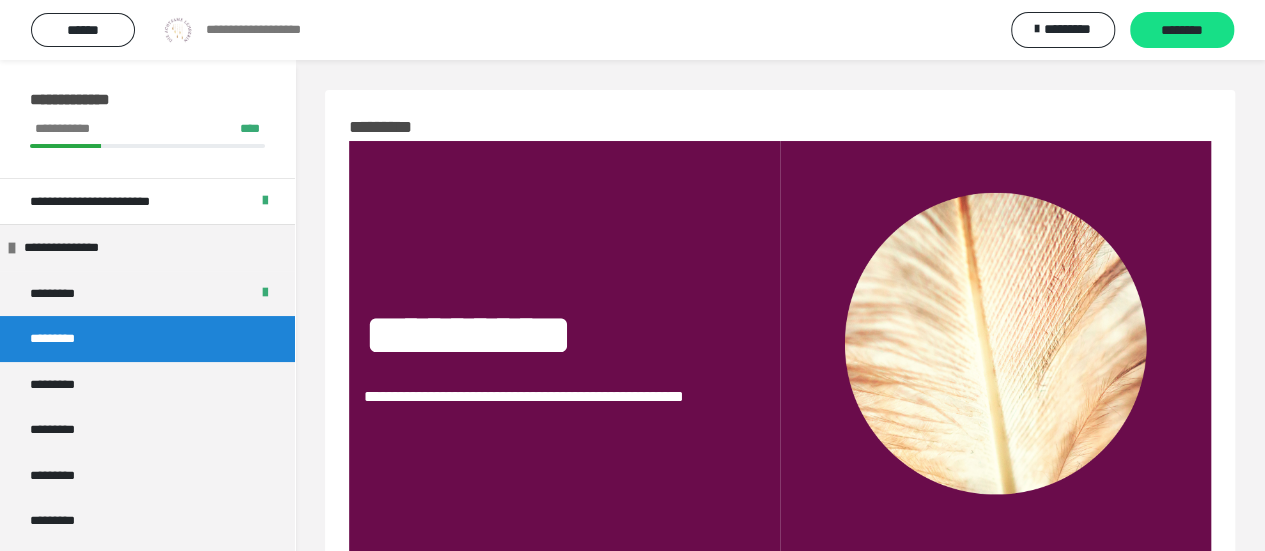drag, startPoint x: 1279, startPoint y: 4, endPoint x: 882, endPoint y: 124, distance: 414.7397 